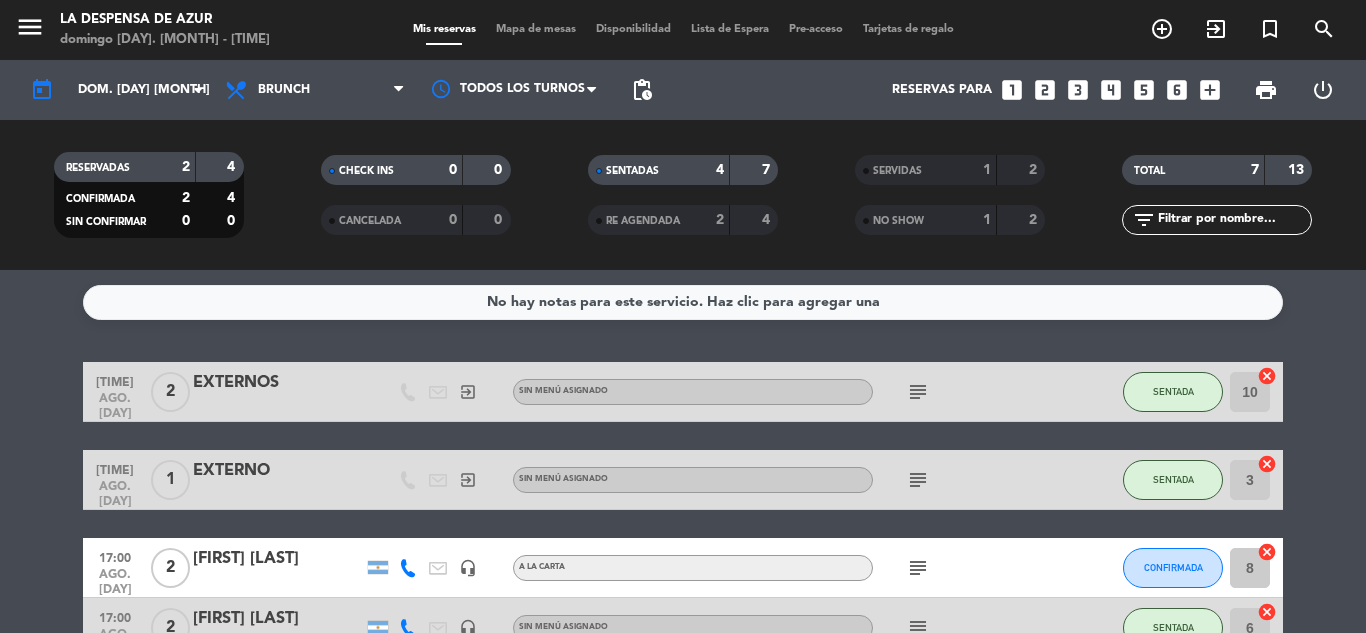 scroll, scrollTop: 0, scrollLeft: 0, axis: both 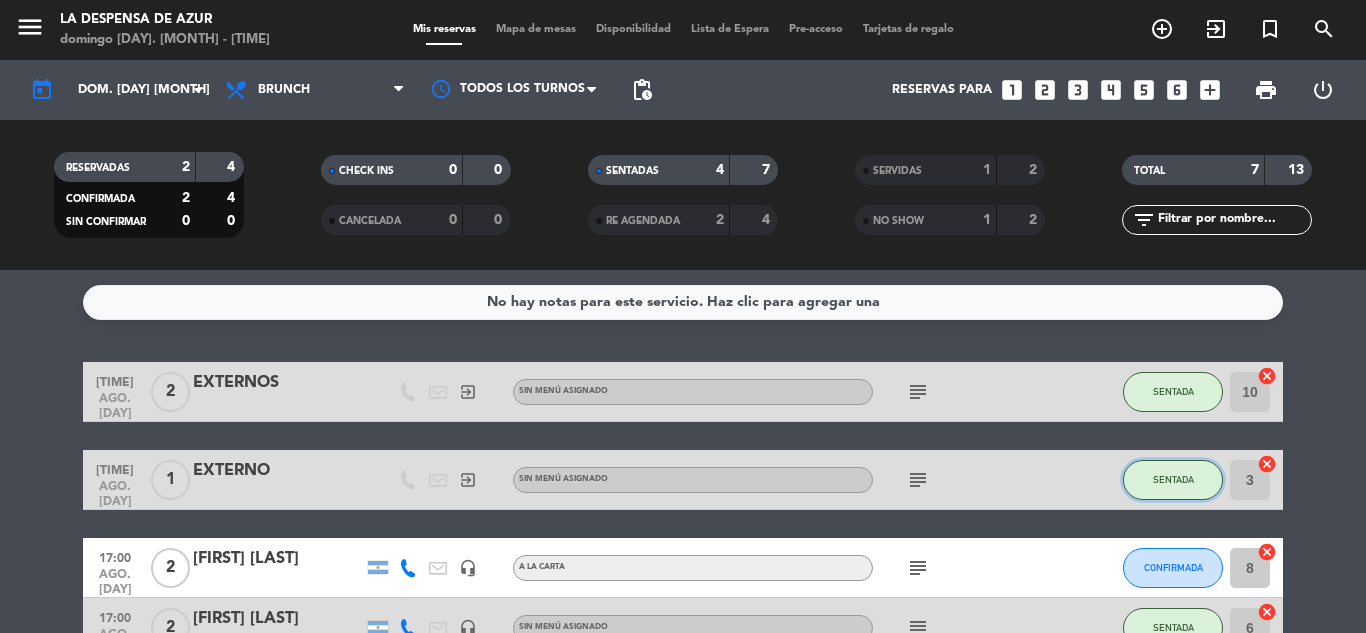 click on "SENTADA" 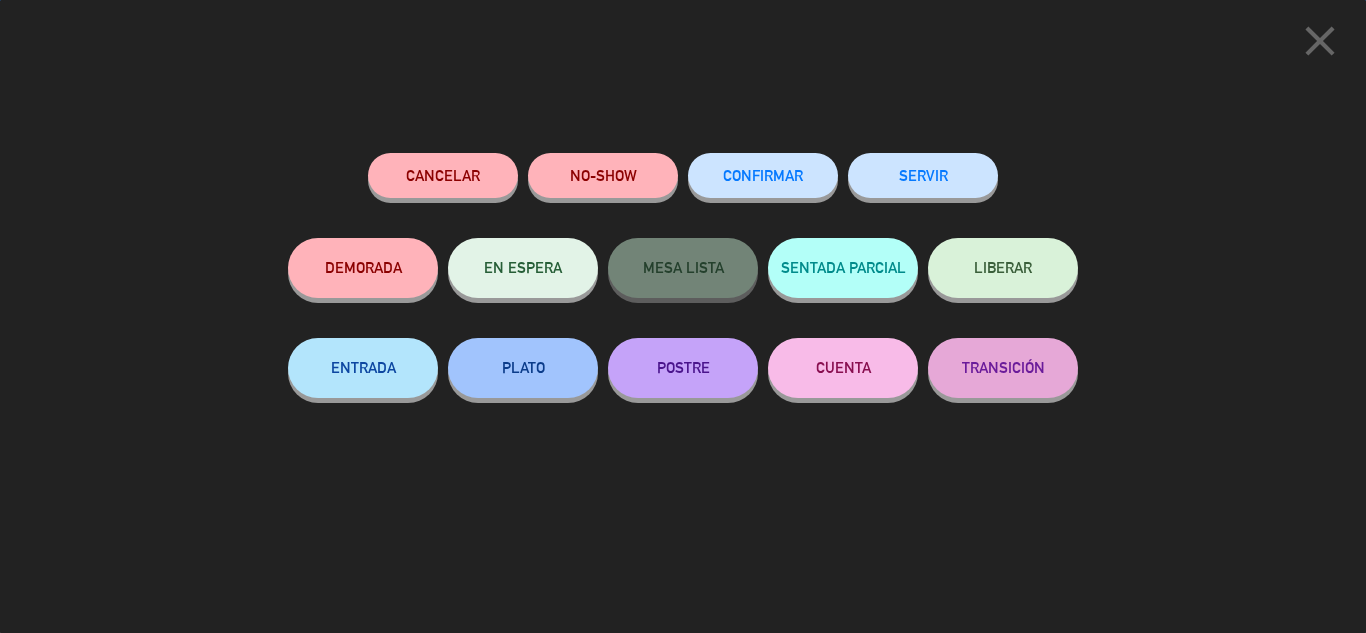click on "SERVIR" 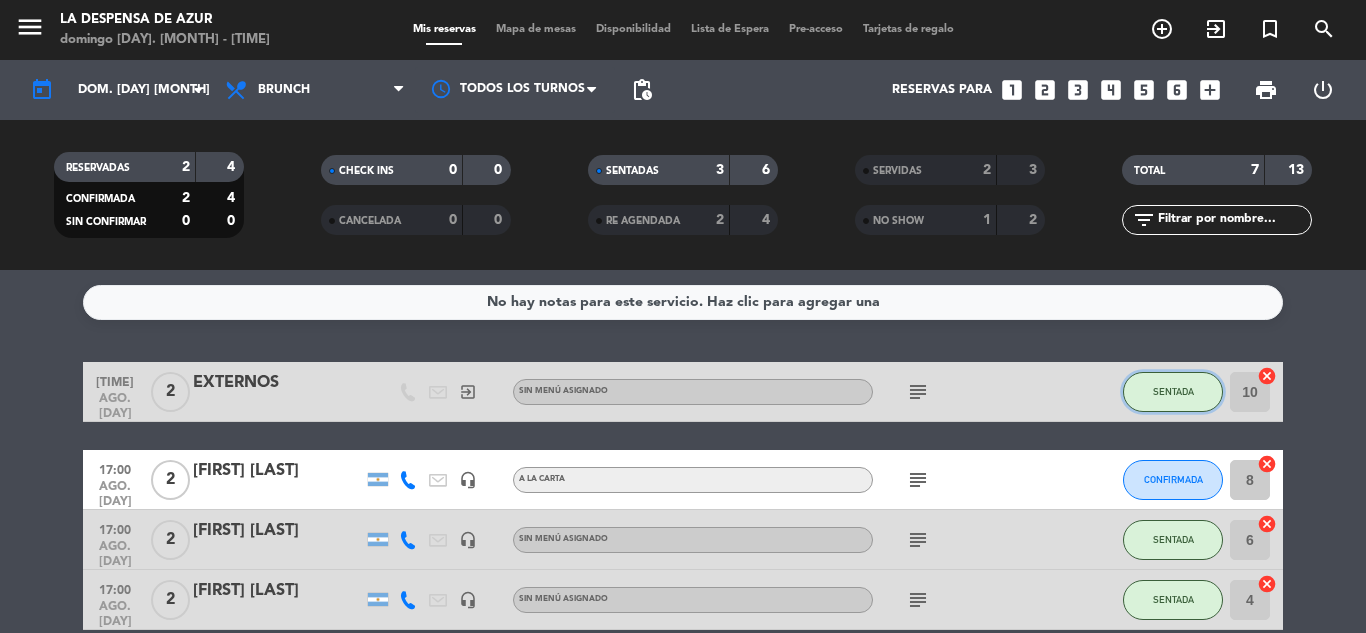 click on "SENTADA" 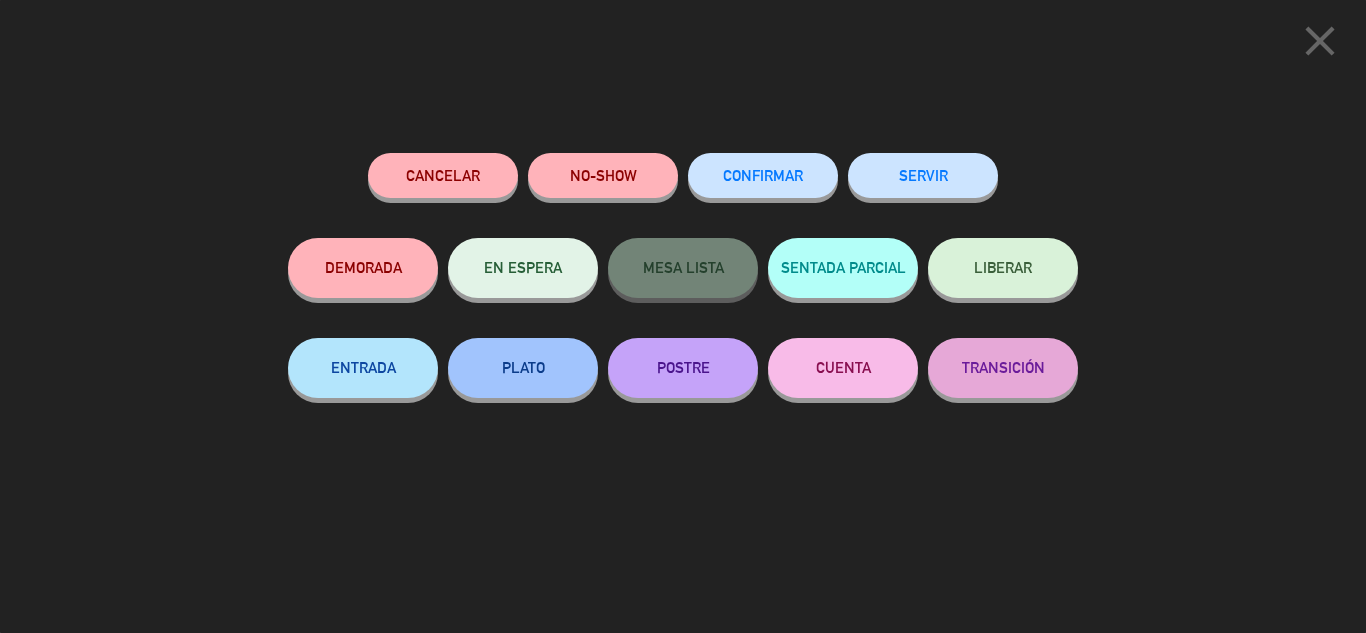 click on "SERVIR" 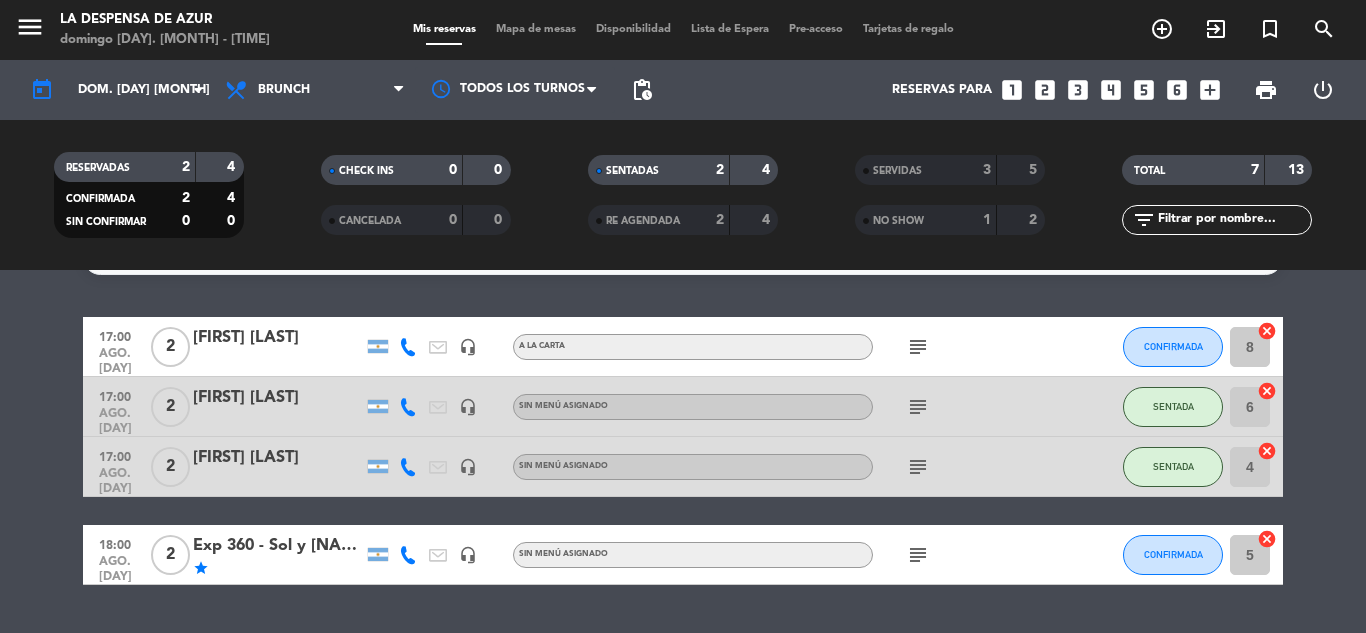 scroll, scrollTop: 0, scrollLeft: 0, axis: both 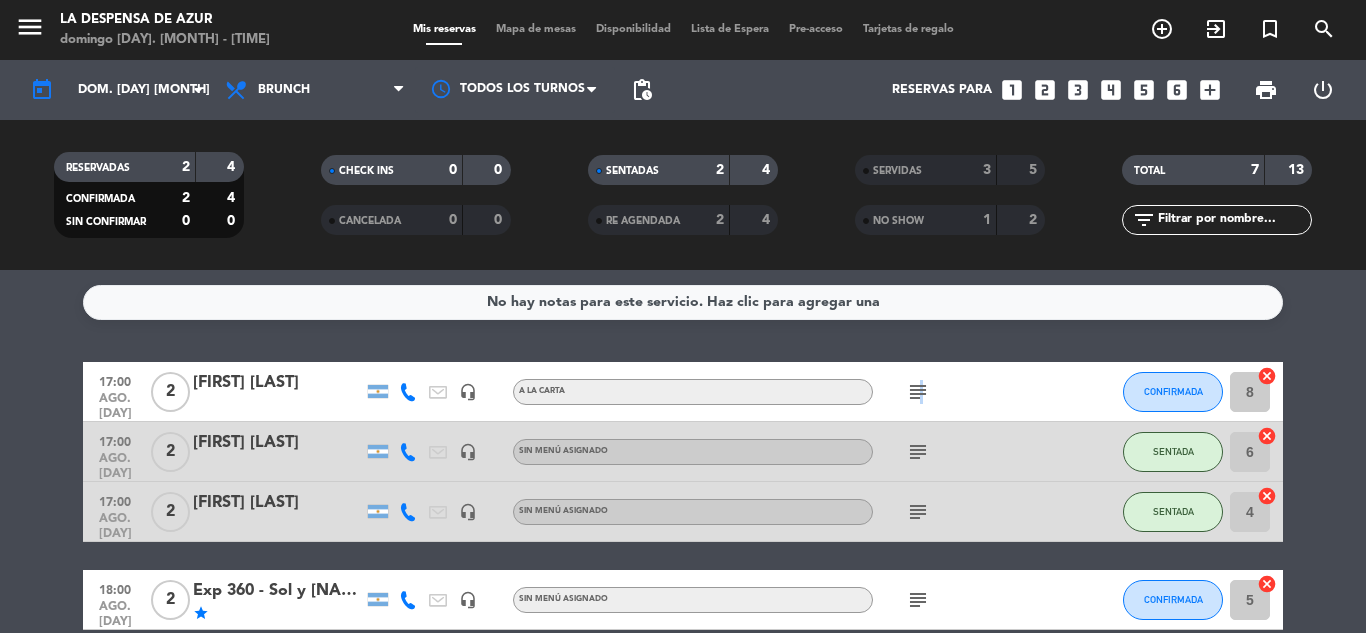 click on "subject" 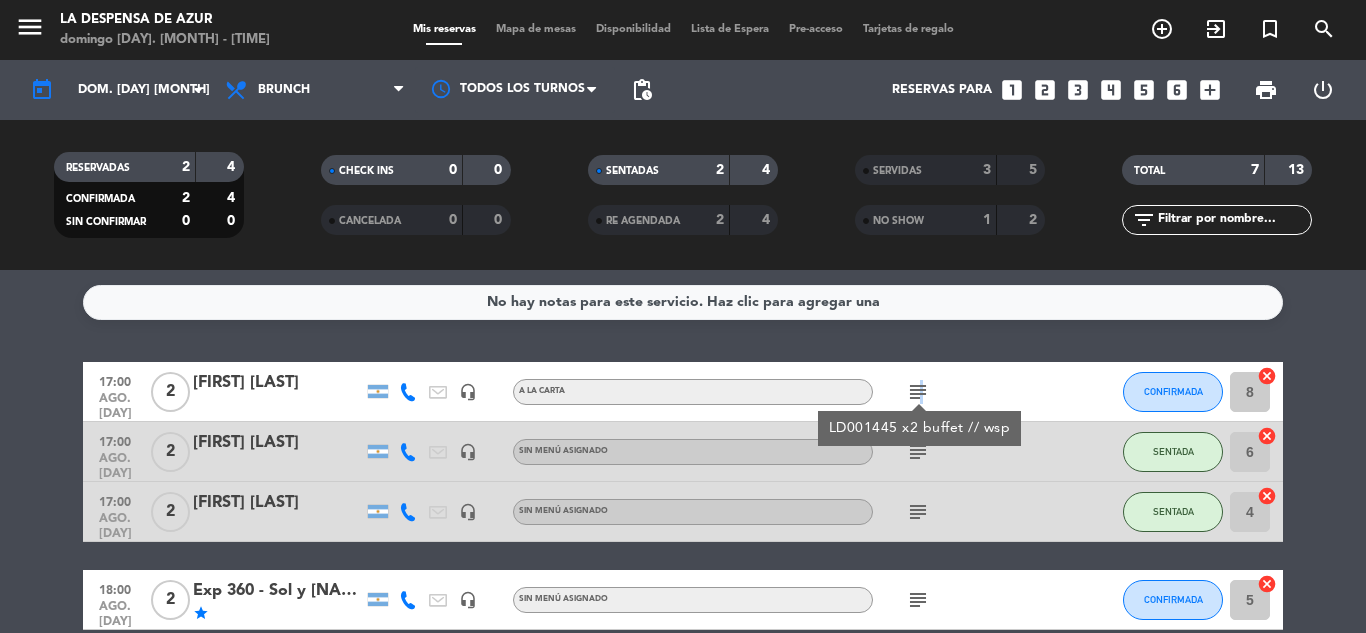 click on "subject" 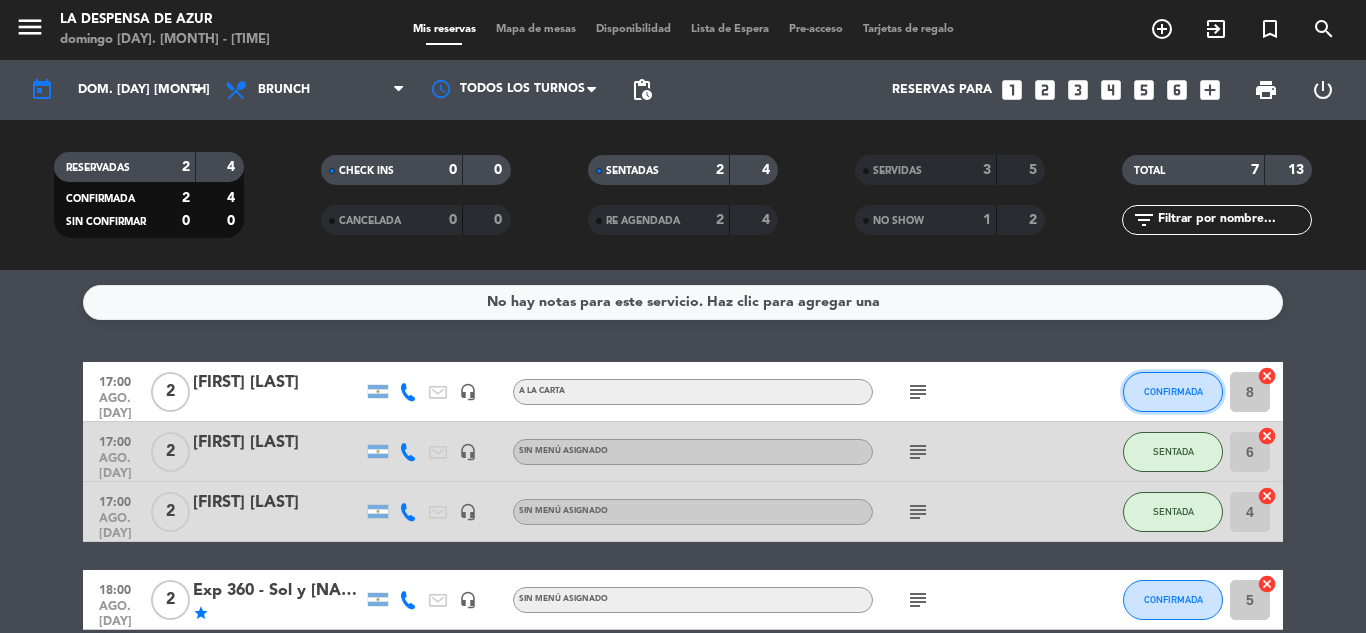 click on "CONFIRMADA" 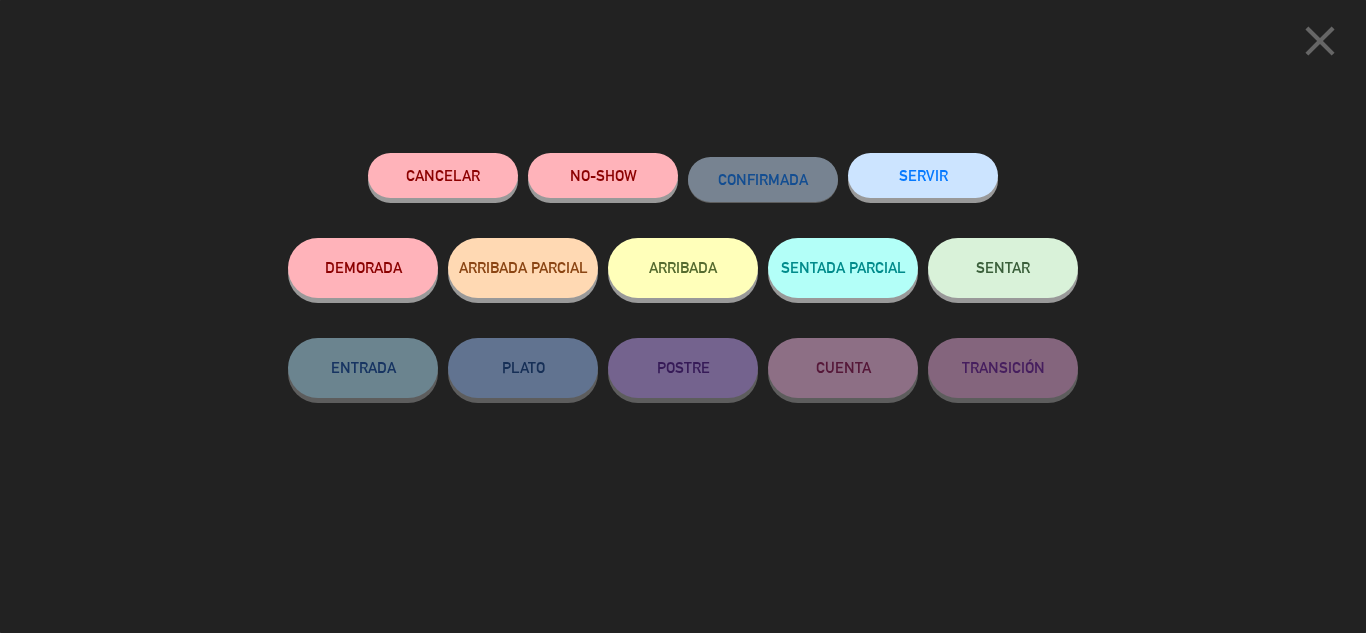click on "SENTAR" 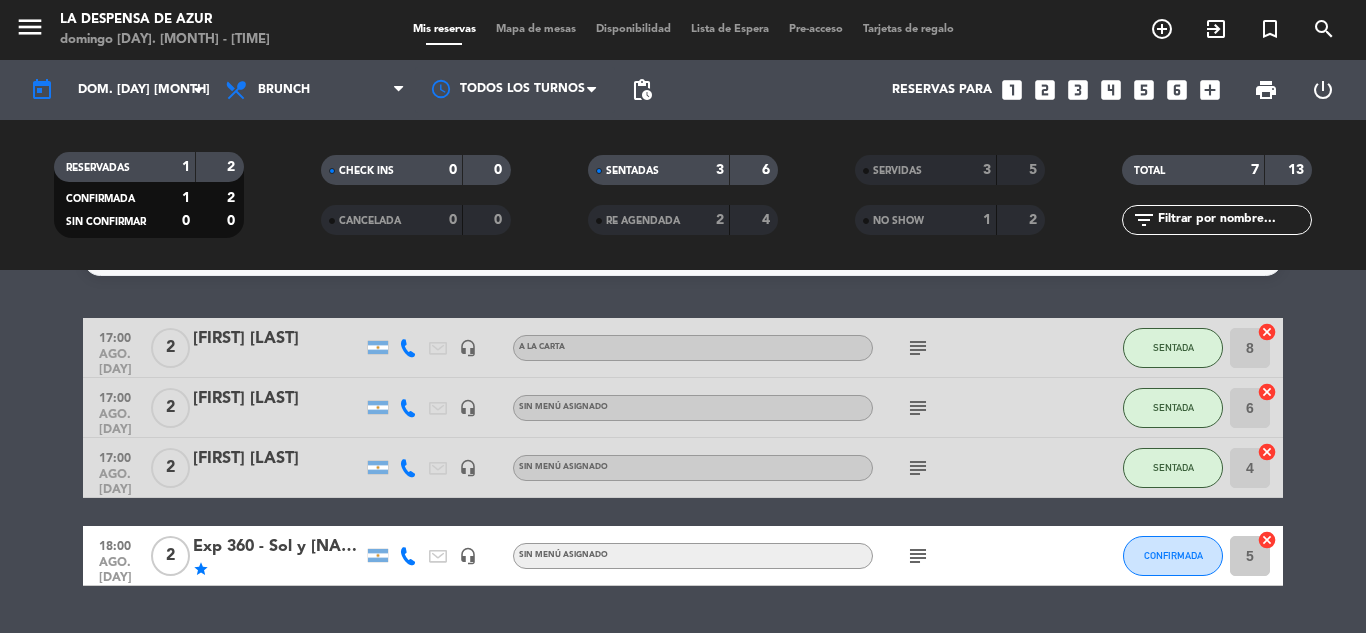scroll, scrollTop: 0, scrollLeft: 0, axis: both 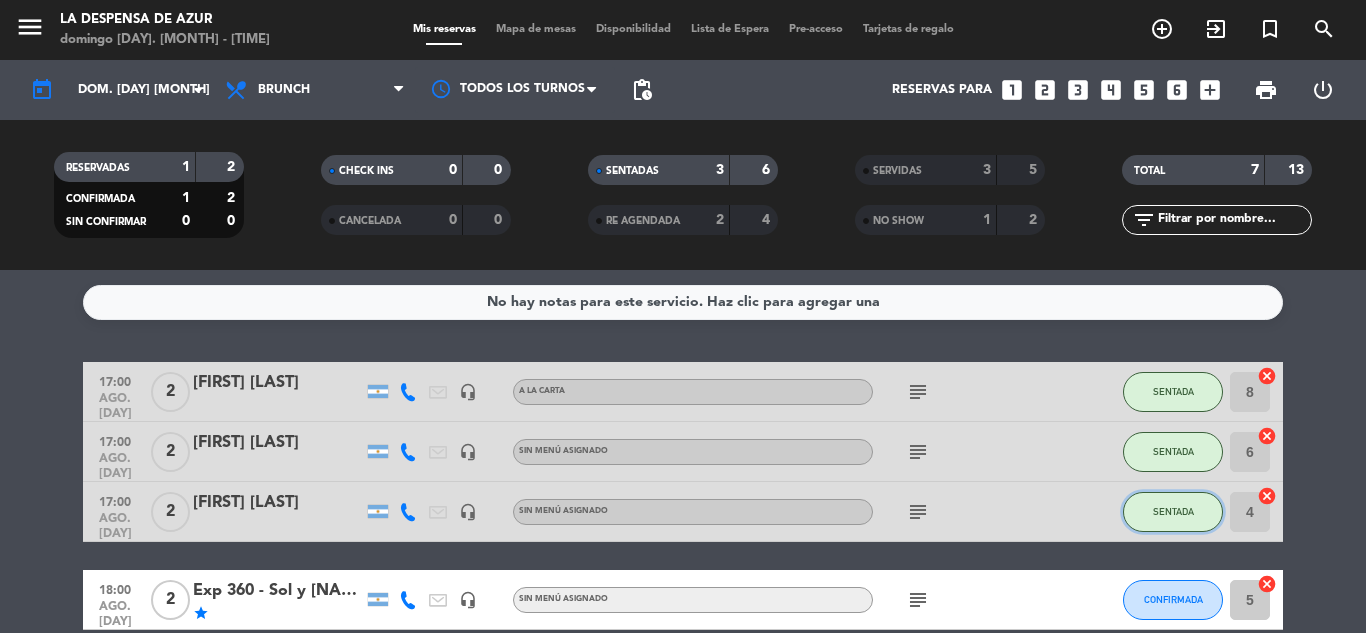 click on "SENTADA" 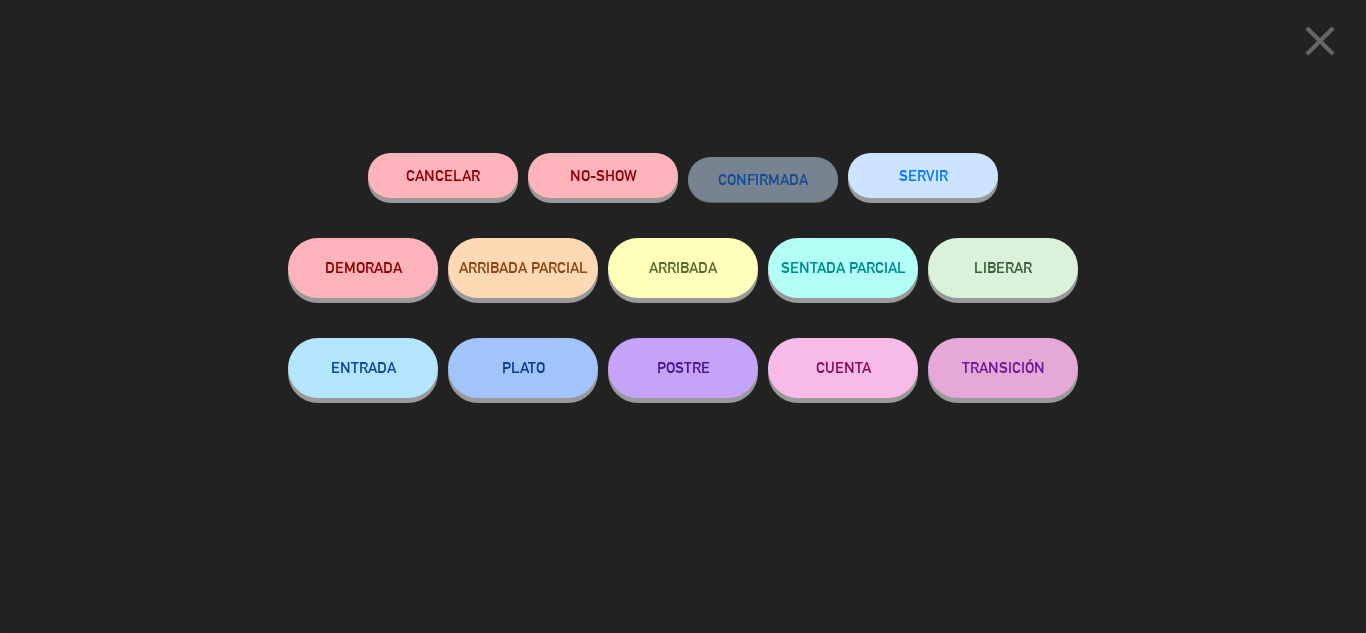 click on "SERVIR" 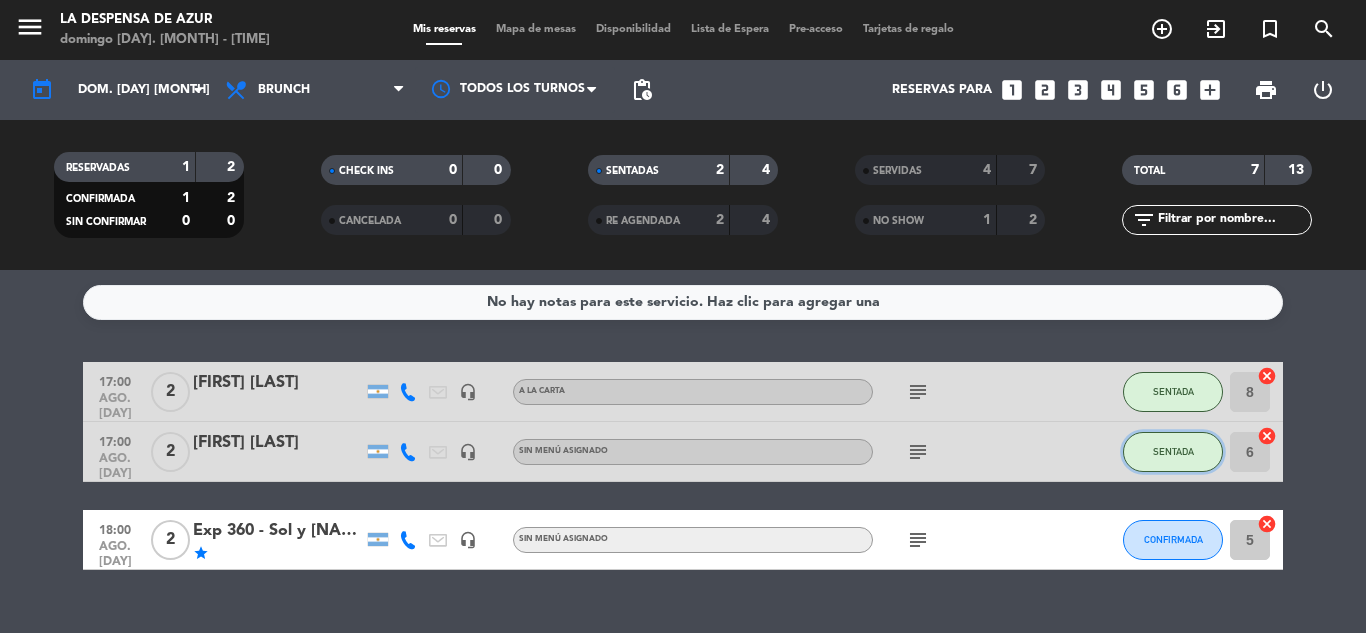 click on "SENTADA" 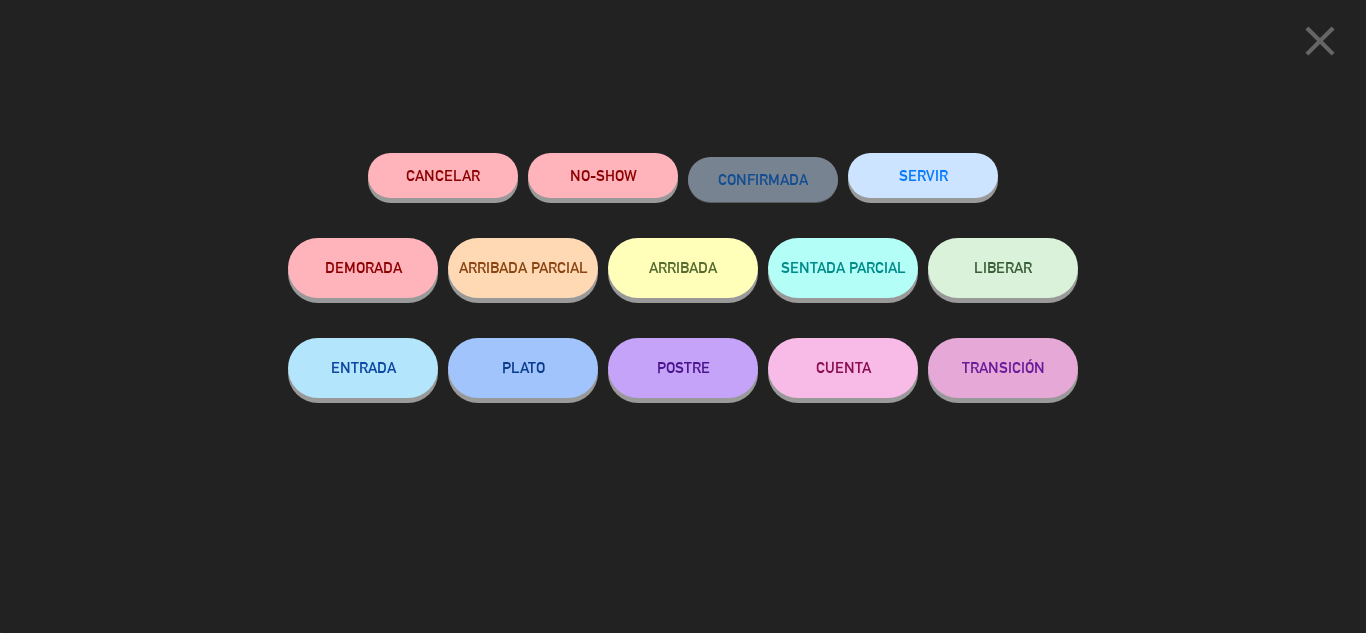 click on "SERVIR" 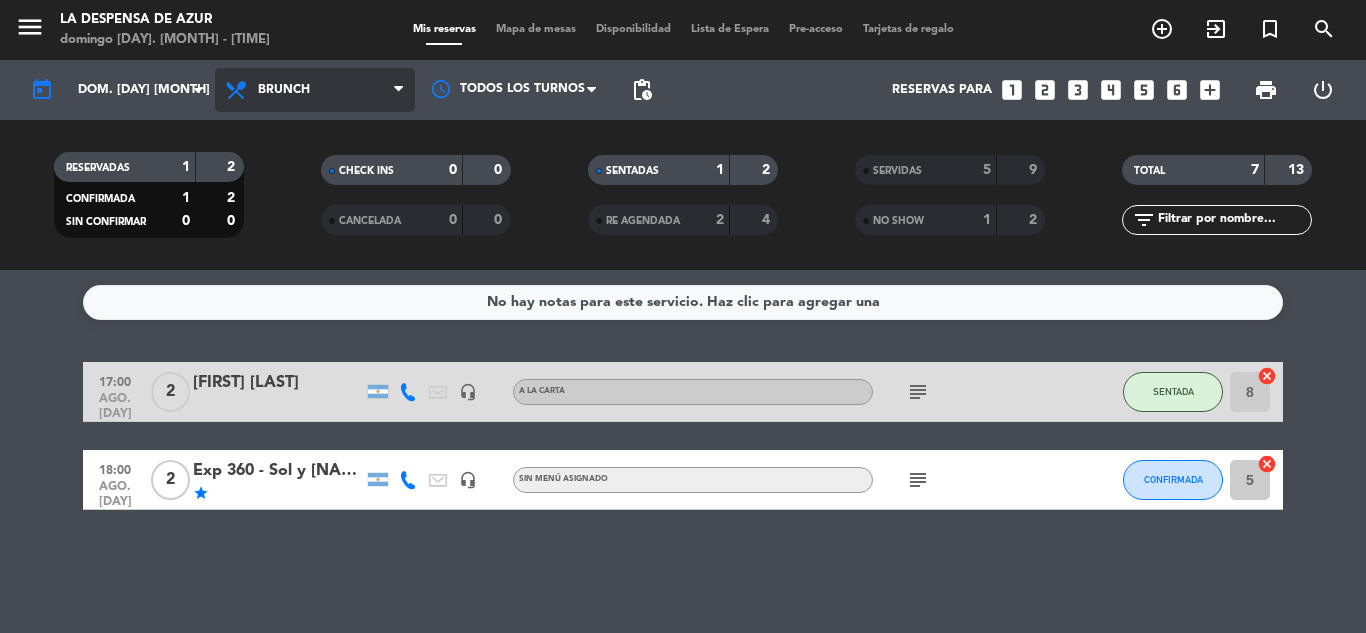 click on "Brunch" at bounding box center (315, 90) 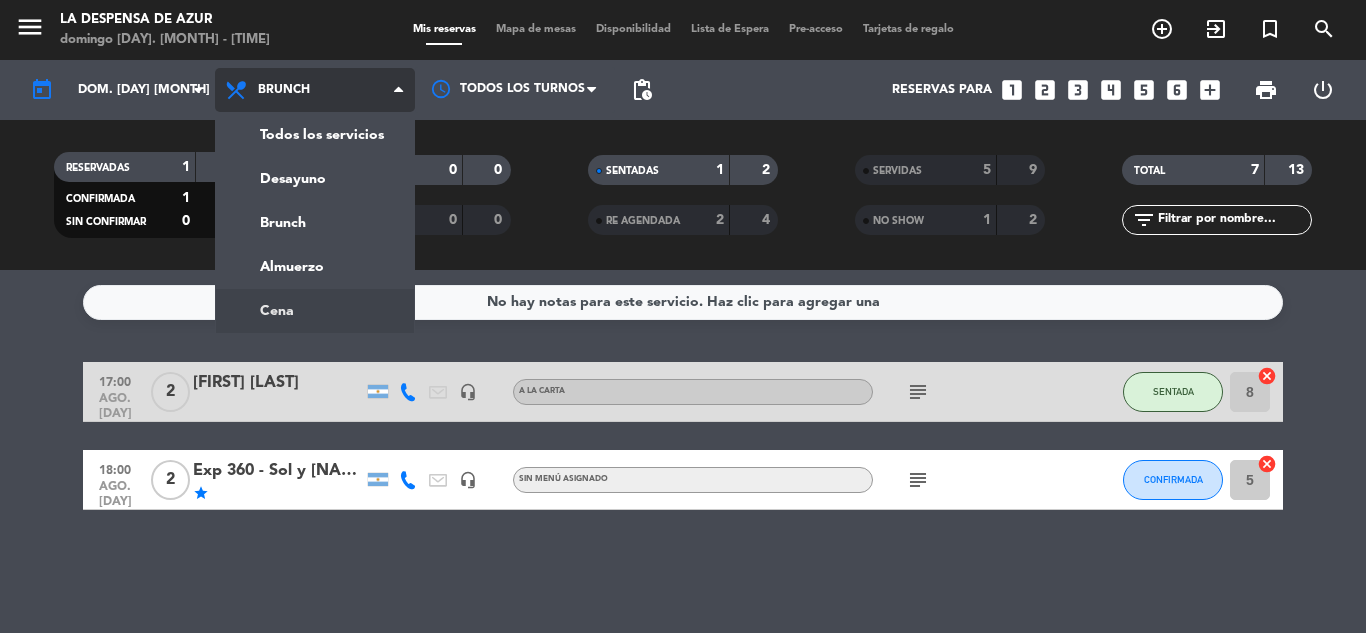 click on "menu  La Despensa de Azur   domingo [DATE] - [TIME]   Mis reservas   Mapa de mesas   Disponibilidad   Lista de Espera   Pre-acceso   Tarjetas de regalo  add_circle_outline exit_to_app turned_in_not search today    dom. [DATE] ago. arrow_drop_down  Todos los servicios  Desayuno  Brunch  Almuerzo  Cena  Brunch  Todos los servicios  Desayuno  Brunch  Almuerzo  Cena Todos los turnos pending_actions  Reservas para   looks_one   looks_two   looks_3   looks_4   looks_5   looks_6   add_box  print  power_settings_new   RESERVADAS   1   2   CONFIRMADA   1   2   SIN CONFIRMAR   0   0   CHECK INS   0   0   CANCELADA   0   0   SENTADAS   1   2   RE AGENDADA   2   4   SERVIDAS   5   9   NO SHOW   1   2   TOTAL   7   13  filter_list  No hay notas para este servicio. Haz clic para agregar una   17:00   ago. [DATE]   2   [FIRST] [LAST]   headset_mic   A LA CARTA  subject  SENTADA 8  cancel   18:00   ago. [DATE]   2   Exp 360 - Sol y [NAME]   star   headset_mic  Sin menú asignado  subject  CONFIRMADA 5  cancel" 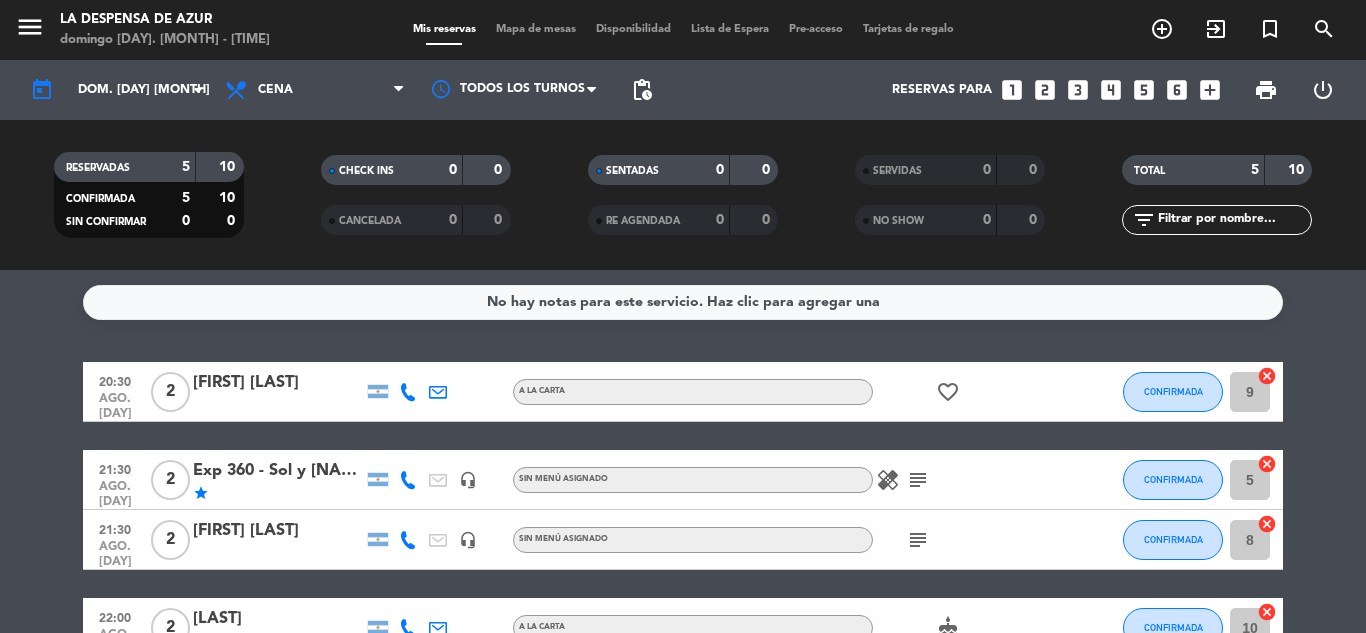 click on "favorite_border" 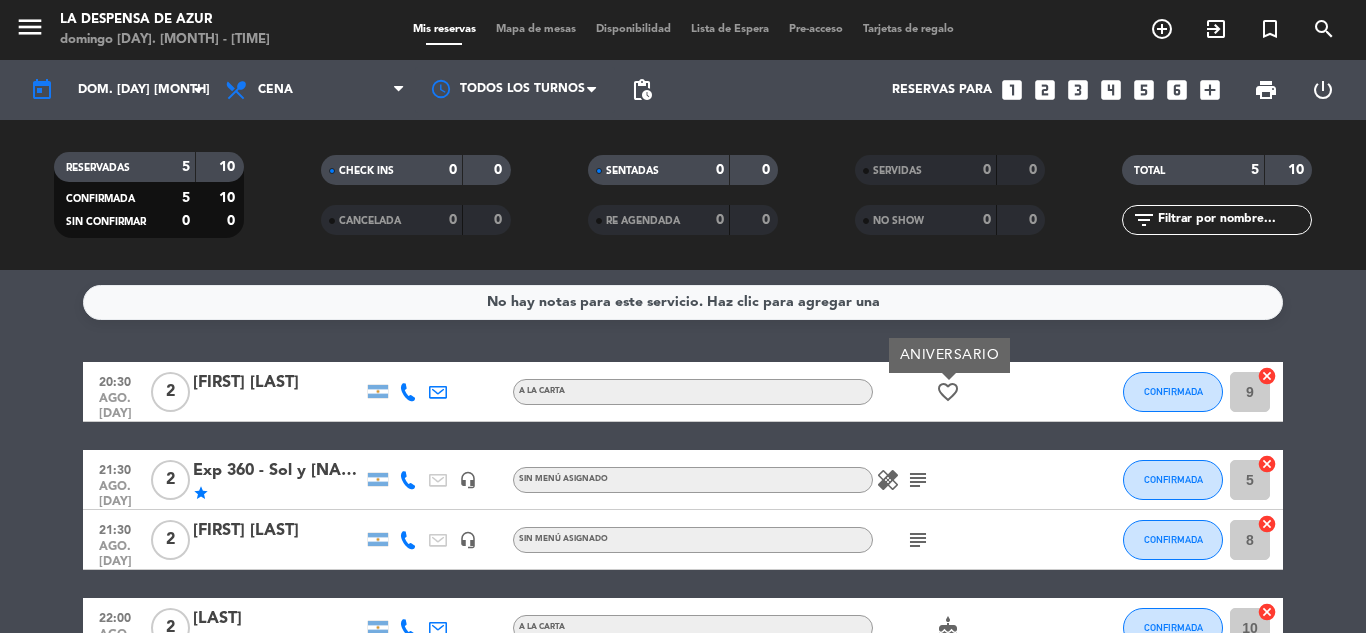 click on "subject" 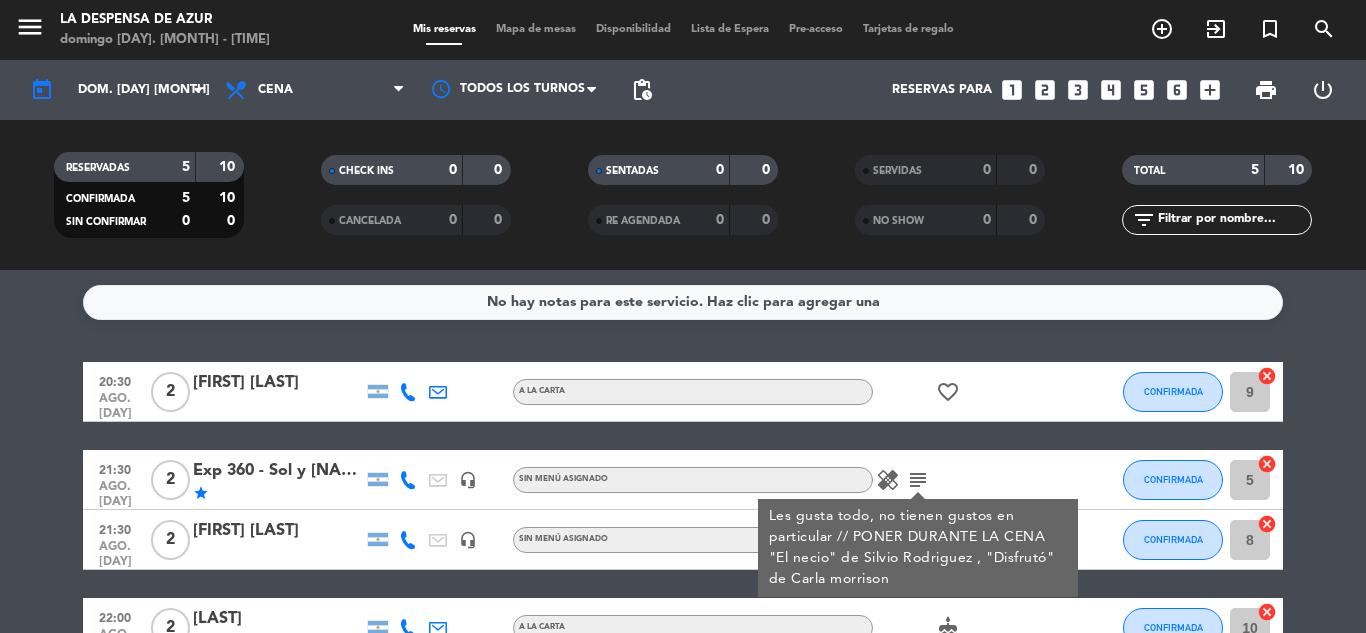 click on "subject" 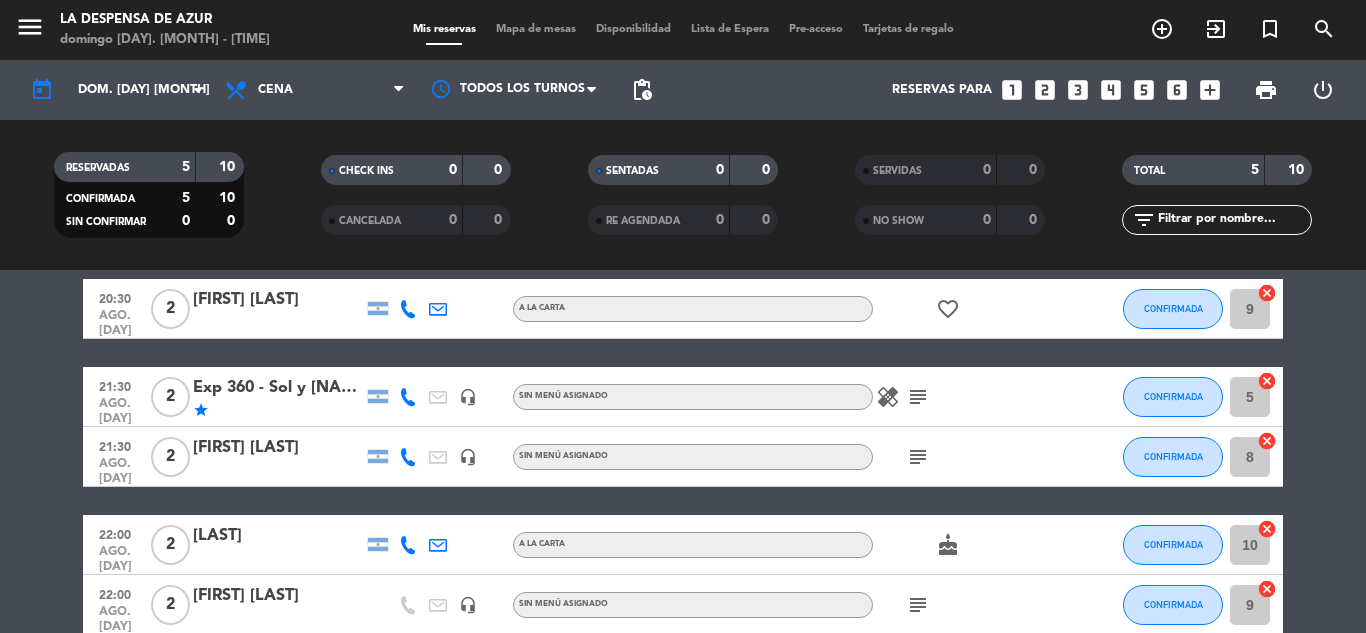 scroll, scrollTop: 185, scrollLeft: 0, axis: vertical 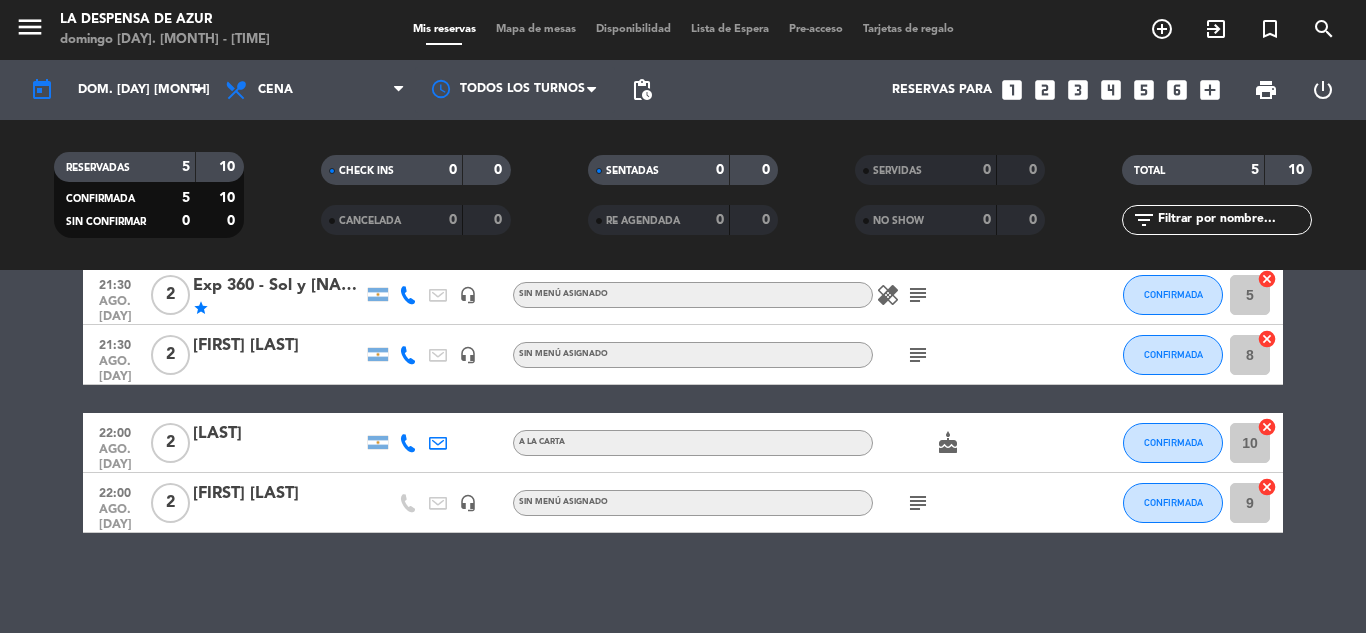 click on "subject" 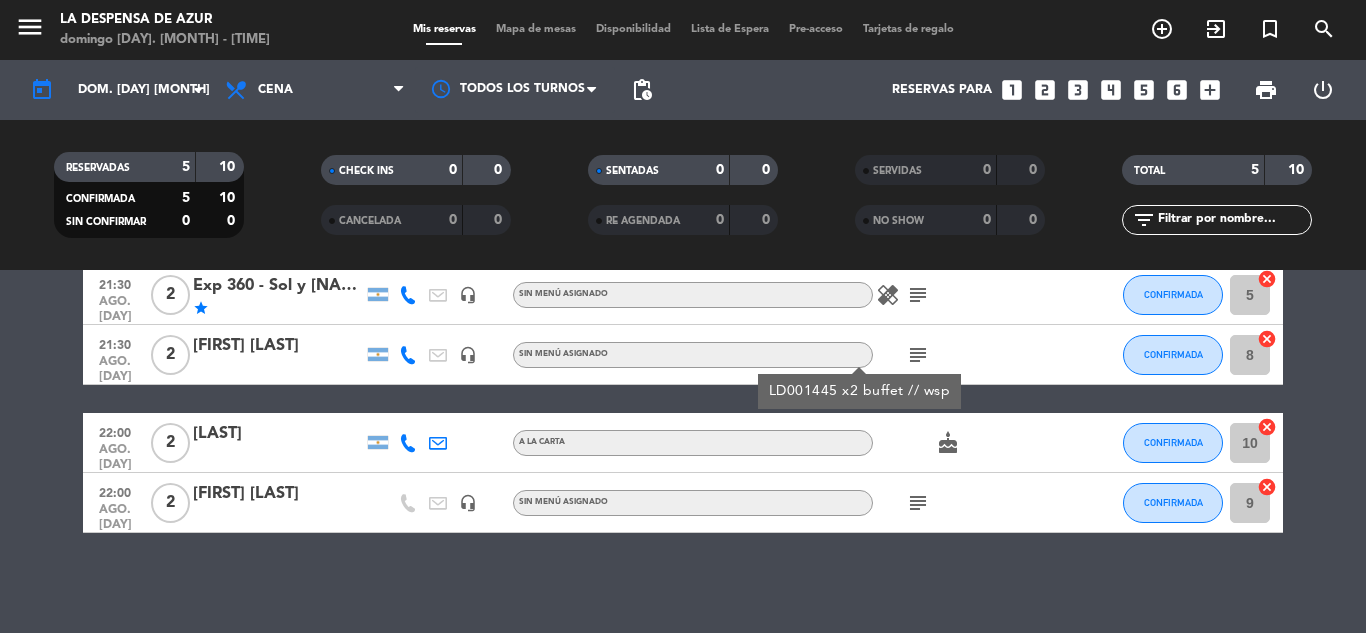 click on "subject" 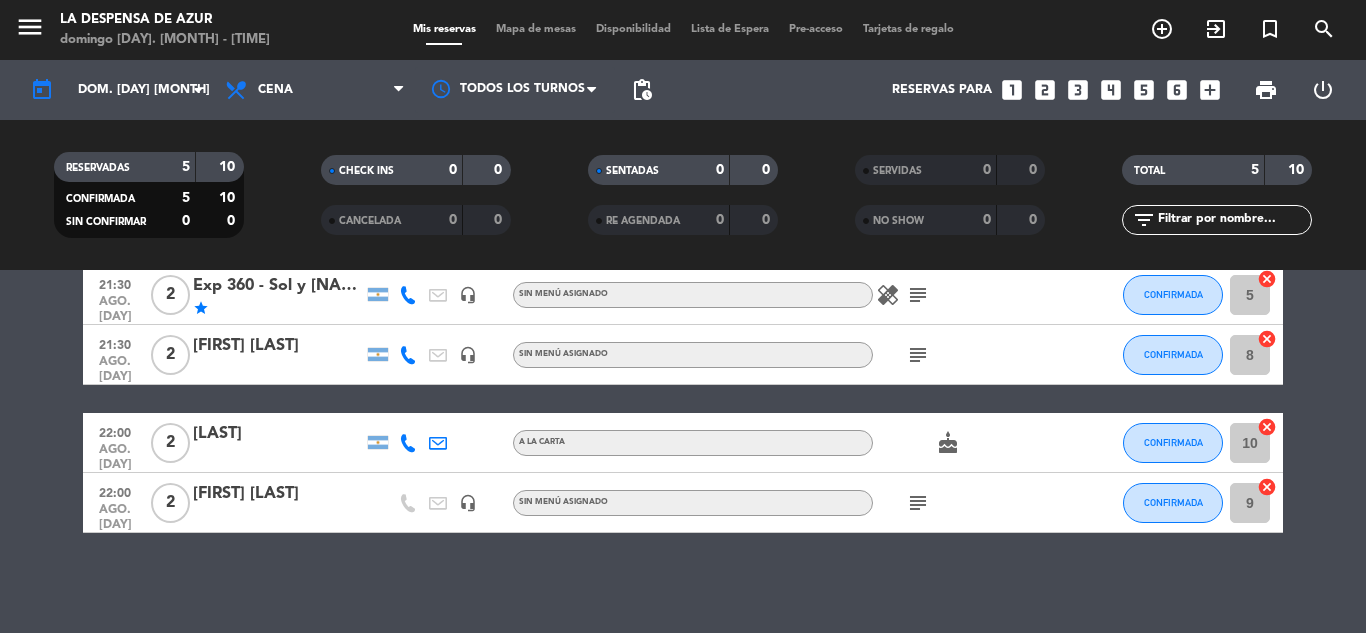 click on "cake" 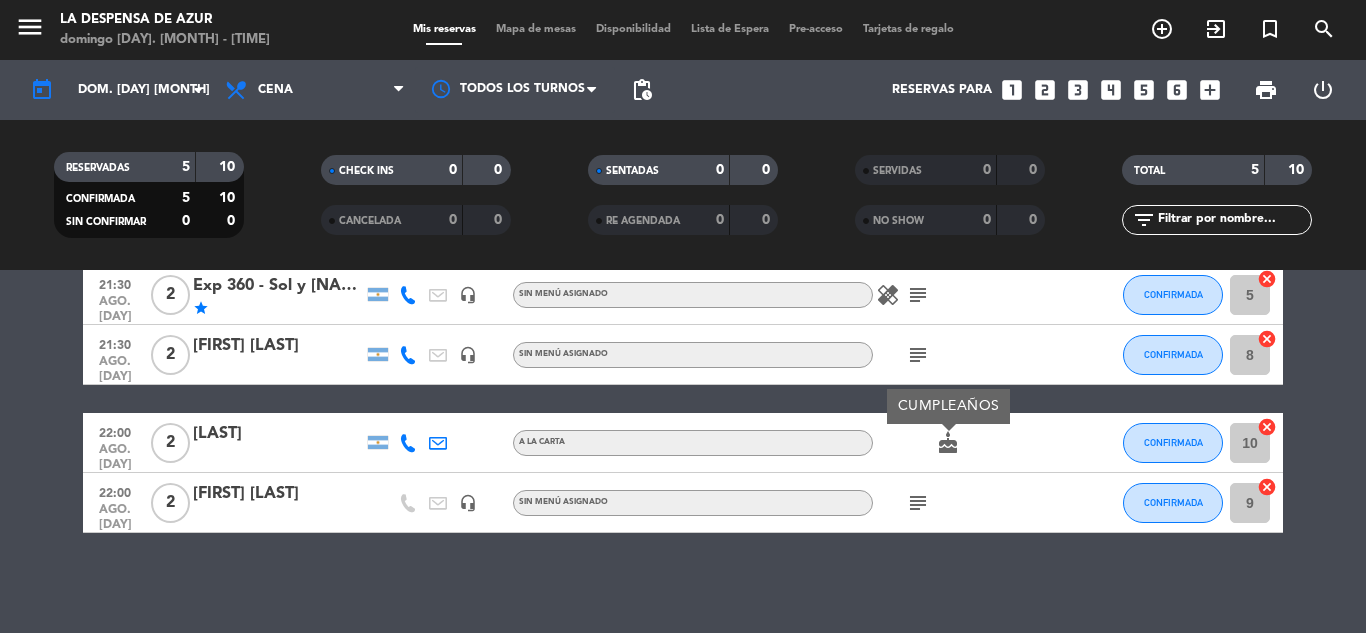 click on "cake" 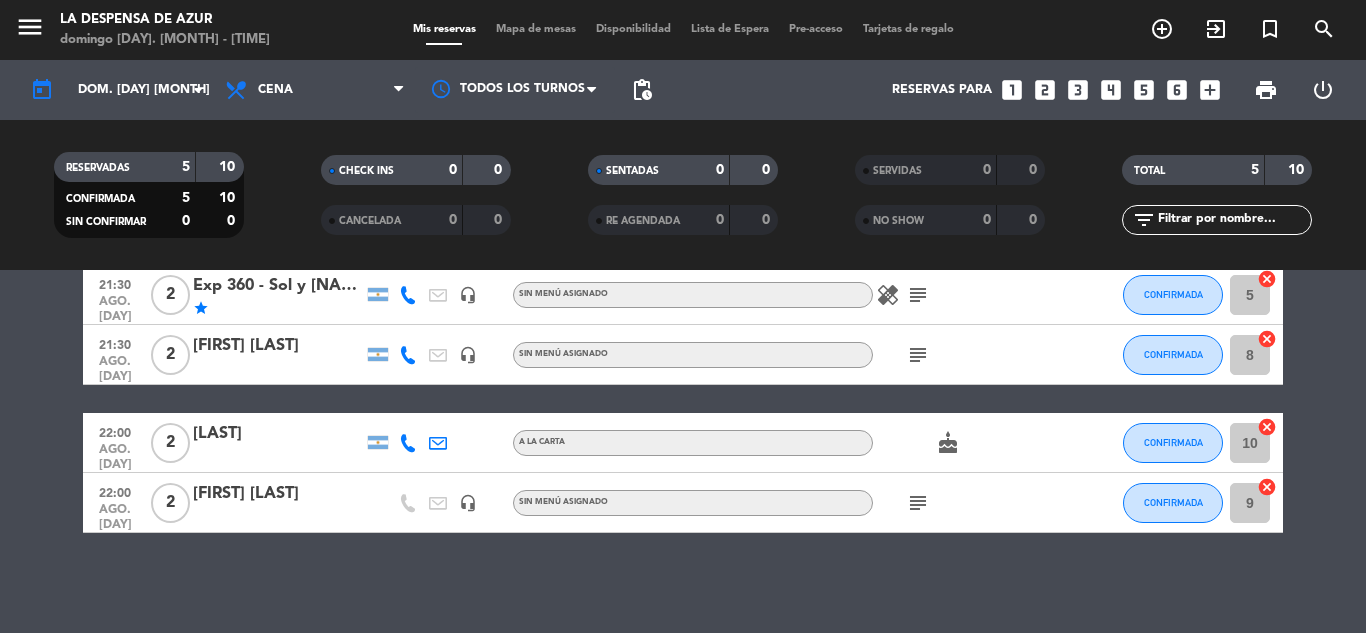 click on "subject" 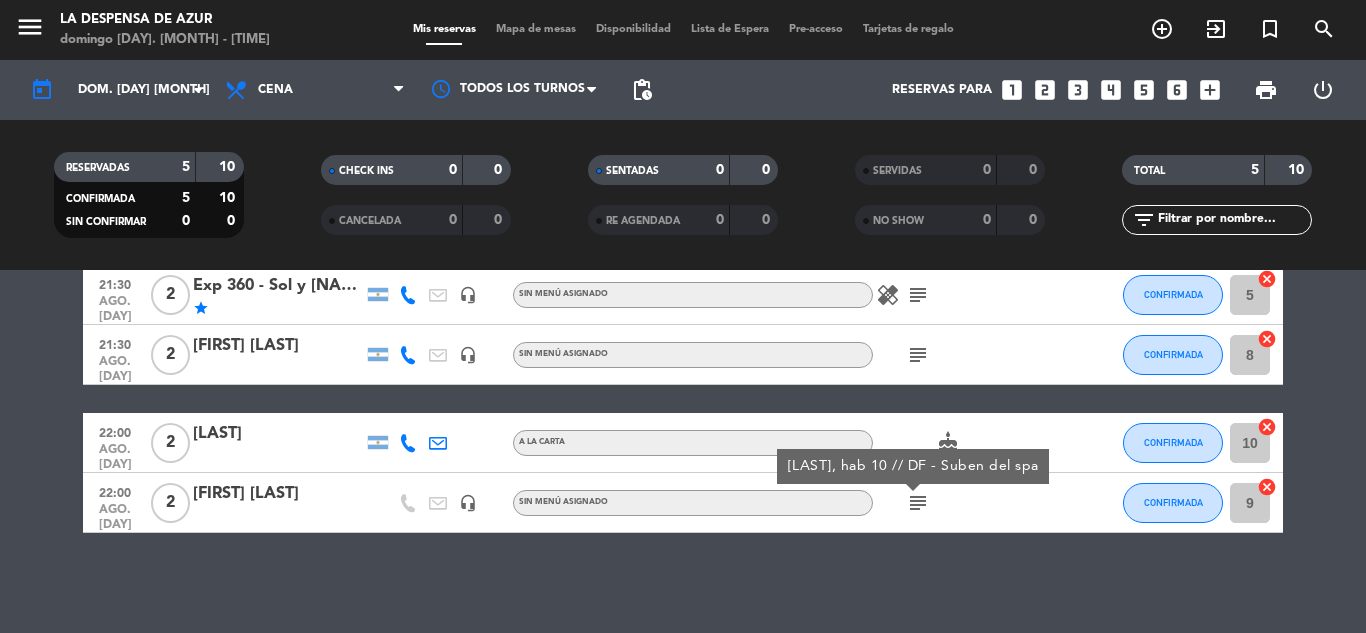 click at bounding box center (913, 488) 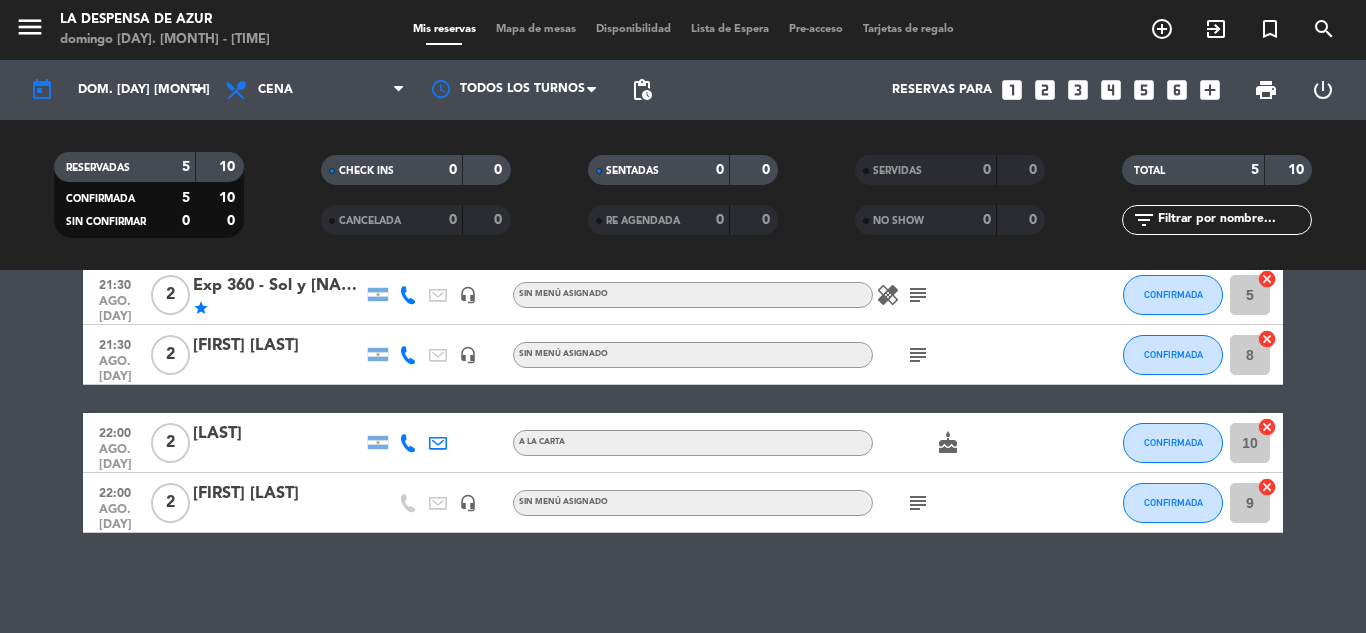 click on "cake" 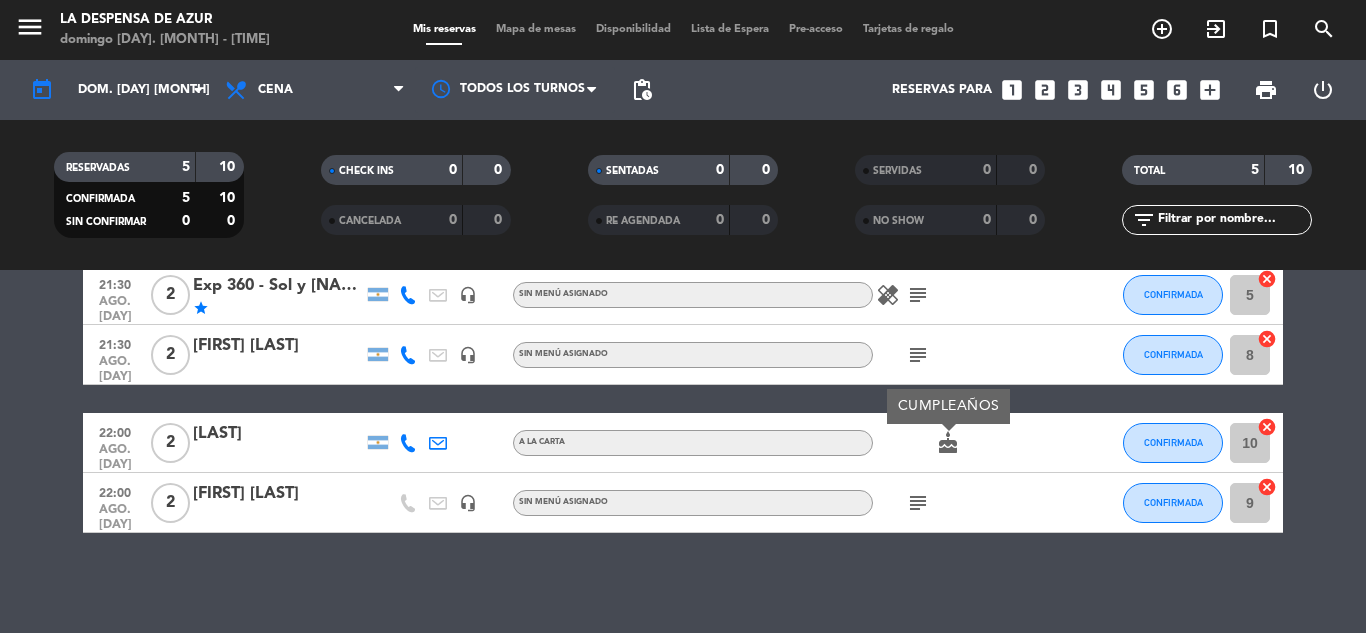 click on "cake" 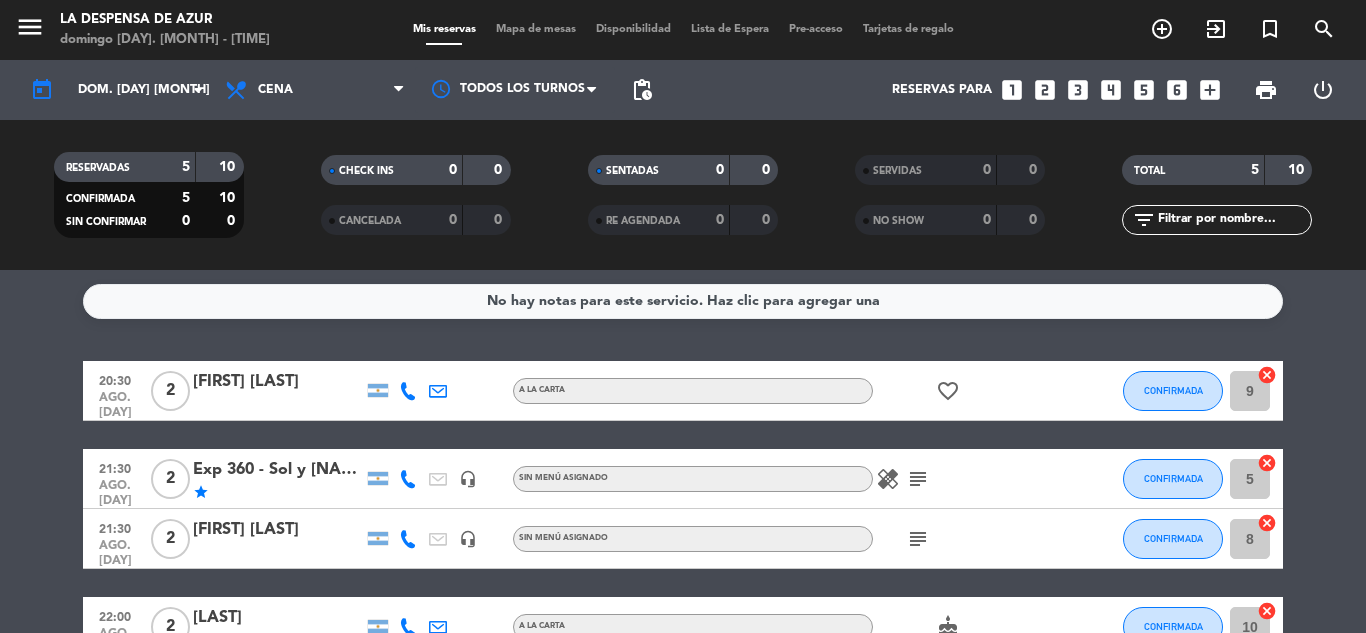 scroll, scrollTop: 0, scrollLeft: 0, axis: both 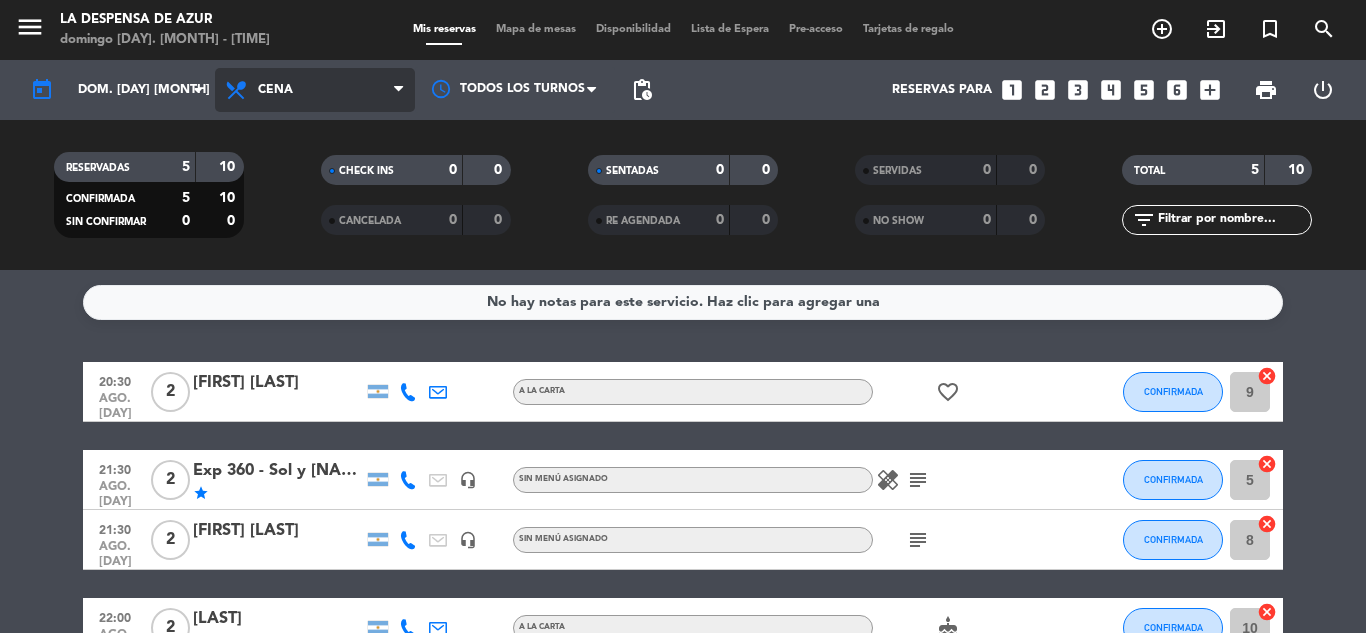 click on "Cena" at bounding box center (315, 90) 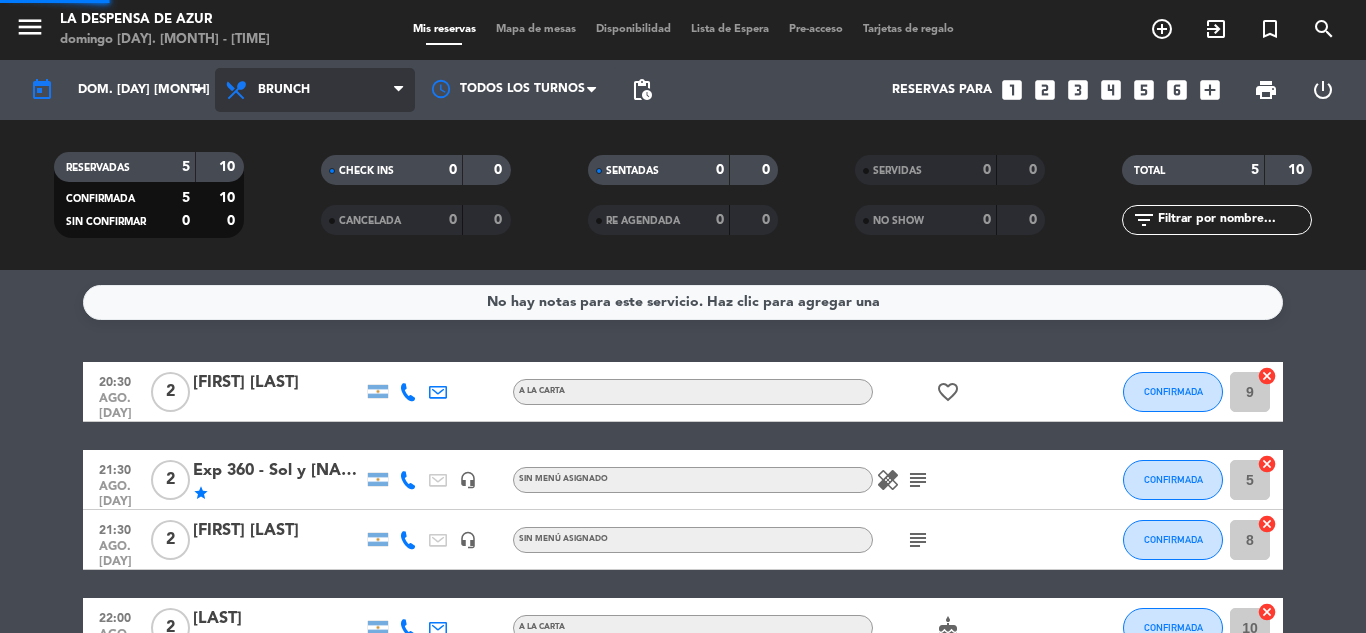 click on "menu La Despensa de [LAST] domingo [DAY]. [MONTH] - [TIME] Mis reservas Mapa de mesas Disponibilidad Lista de Espera Pre-acceso Tarjetas de regalo add_circle_outline exit_to_app turned_in_not search today dom. [DAY] [MONTH] arrow_drop_down Todos los servicios Desayuno Brunch Almuerzo Cena Cena Todos los servicios Desayuno Brunch Almuerzo Cena Todos los turnos pending_actions Reservas para looks_one looks_two looks_3 looks_4 looks_5 looks_6 add_box print power_settings_new RESERVADAS 1 2 CONFIRMADA 1 2 SIN CONFIRMAR 0 0 CHECK INS 0 0 CANCELADA 0 0 SENTADAS 1 2 RE AGENDADA 2 4 SERVIDAS 6 11 NO SHOW 1 2 TOTAL 8 15 filter_list No hay notas para este servicio. Haz clic para agregar una [TIME] ago. [DAY] 2 [LAST] no toma alcohol. SIN RESTRICCIONES subject CONFIRMADA 5 cancel [TIME] ago. [DAY] 2 Externos exit_to_app Sin menú asignado SENTADA 3 cancel" 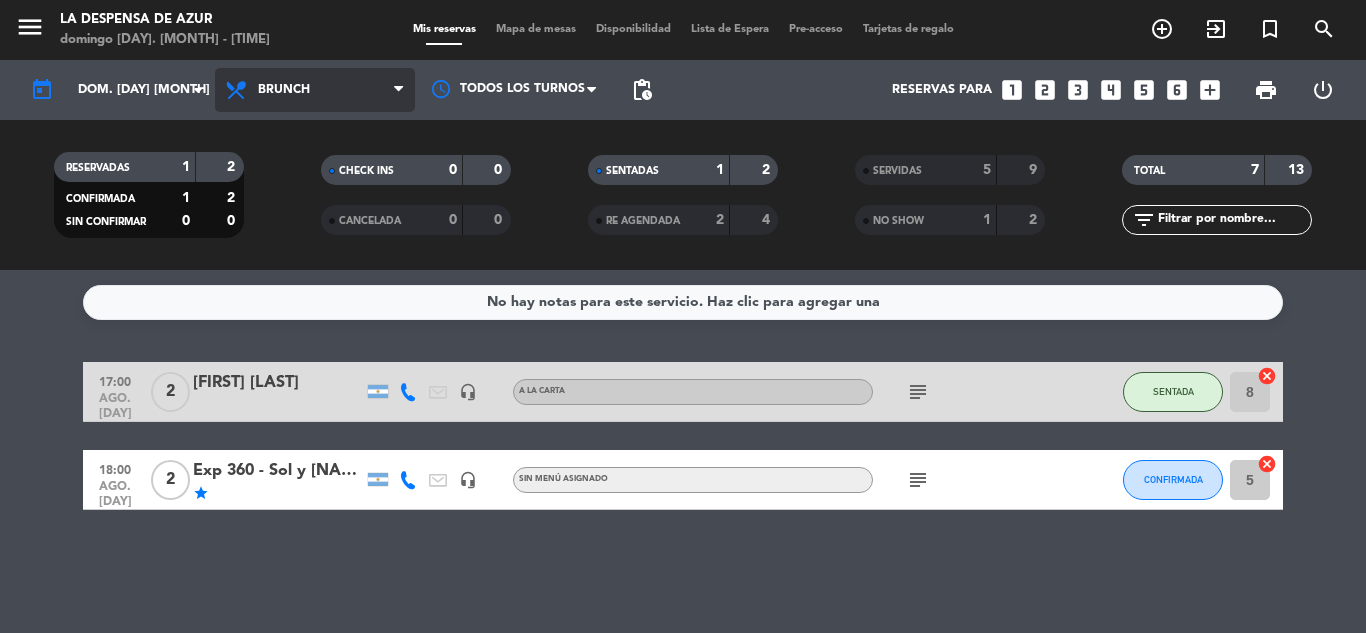 click on "Brunch" at bounding box center (315, 90) 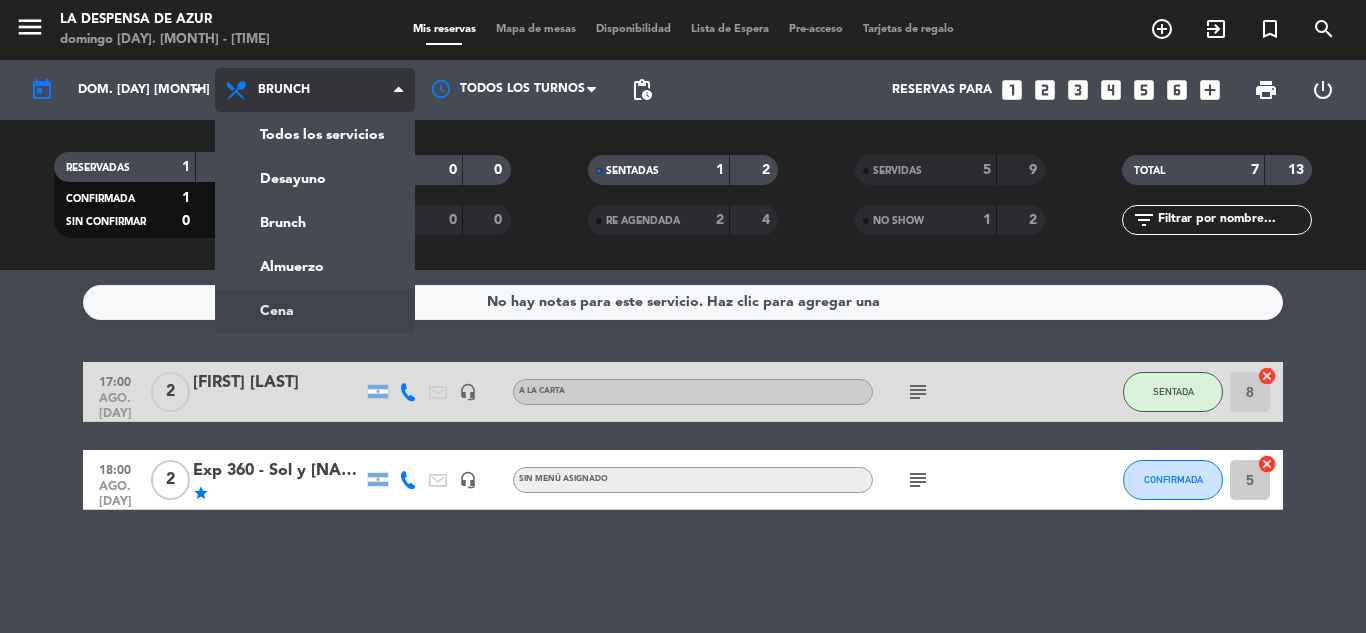 click on "menu  La Despensa de Azur   domingo [DATE] - [TIME]   Mis reservas   Mapa de mesas   Disponibilidad   Lista de Espera   Pre-acceso   Tarjetas de regalo  add_circle_outline exit_to_app turned_in_not search today    dom. [DATE] ago. arrow_drop_down  Todos los servicios  Desayuno  Brunch  Almuerzo  Cena  Brunch  Todos los servicios  Desayuno  Brunch  Almuerzo  Cena Todos los turnos pending_actions  Reservas para   looks_one   looks_two   looks_3   looks_4   looks_5   looks_6   add_box  print  power_settings_new   RESERVADAS   1   2   CONFIRMADA   1   2   SIN CONFIRMAR   0   0   CHECK INS   0   0   CANCELADA   0   0   SENTADAS   1   2   RE AGENDADA   2   4   SERVIDAS   5   9   NO SHOW   1   2   TOTAL   7   13  filter_list  No hay notas para este servicio. Haz clic para agregar una   17:00   ago. [DATE]   2   [NAME] Belen Junco   headset_mic   A LA CARTA  subject  SENTADA 8  cancel   18:00   ago. [DATE]   2   Exp 360 - Sol y [NAME]   star   headset_mic  Sin menú asignado  subject  CONFIRMADA 5  cancel" 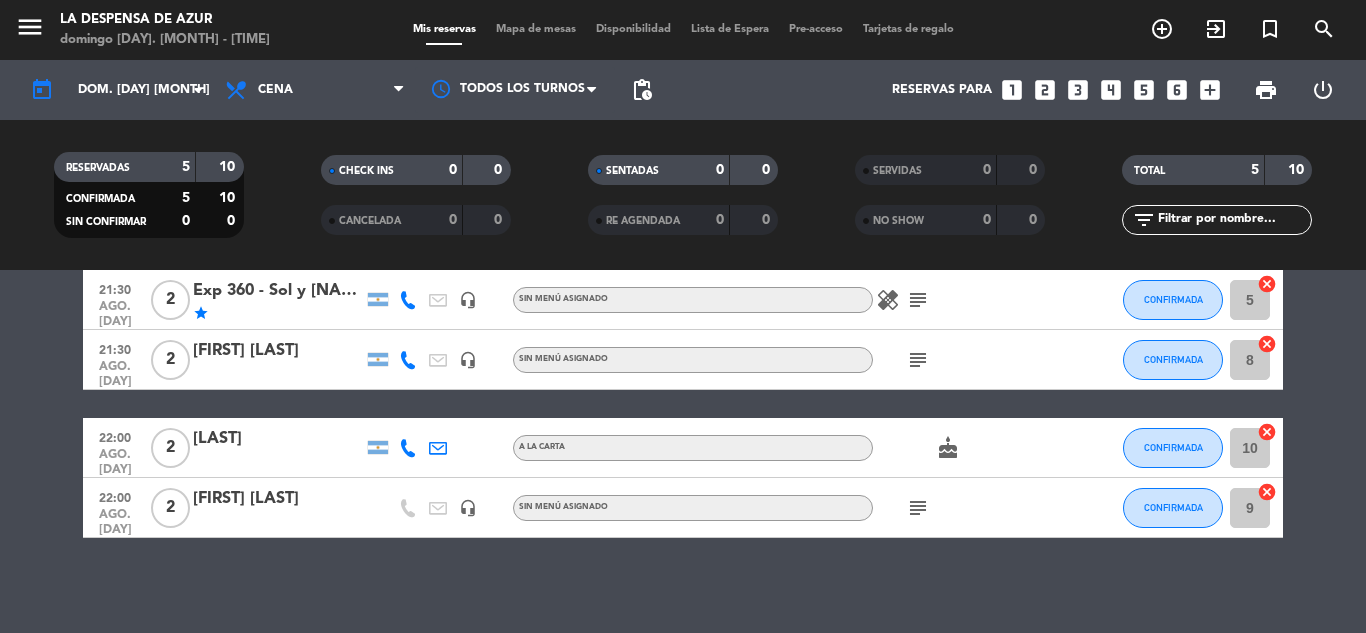 scroll, scrollTop: 185, scrollLeft: 0, axis: vertical 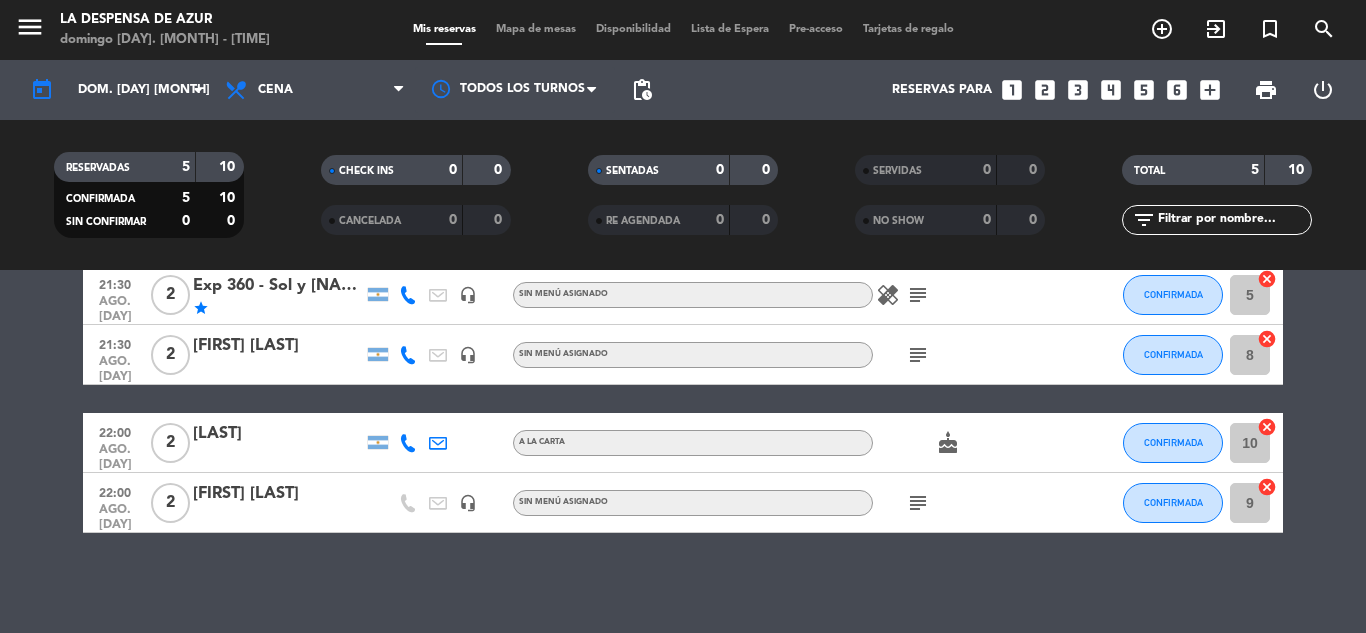 click on "cake" 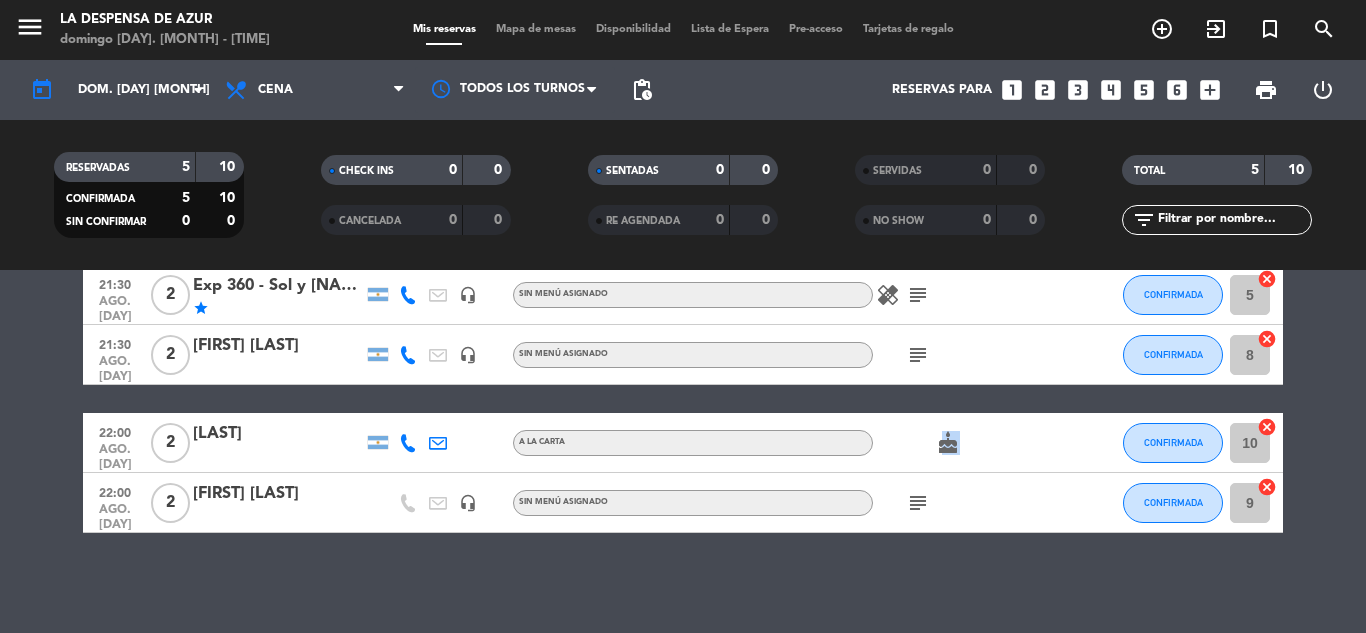 click on "cake" 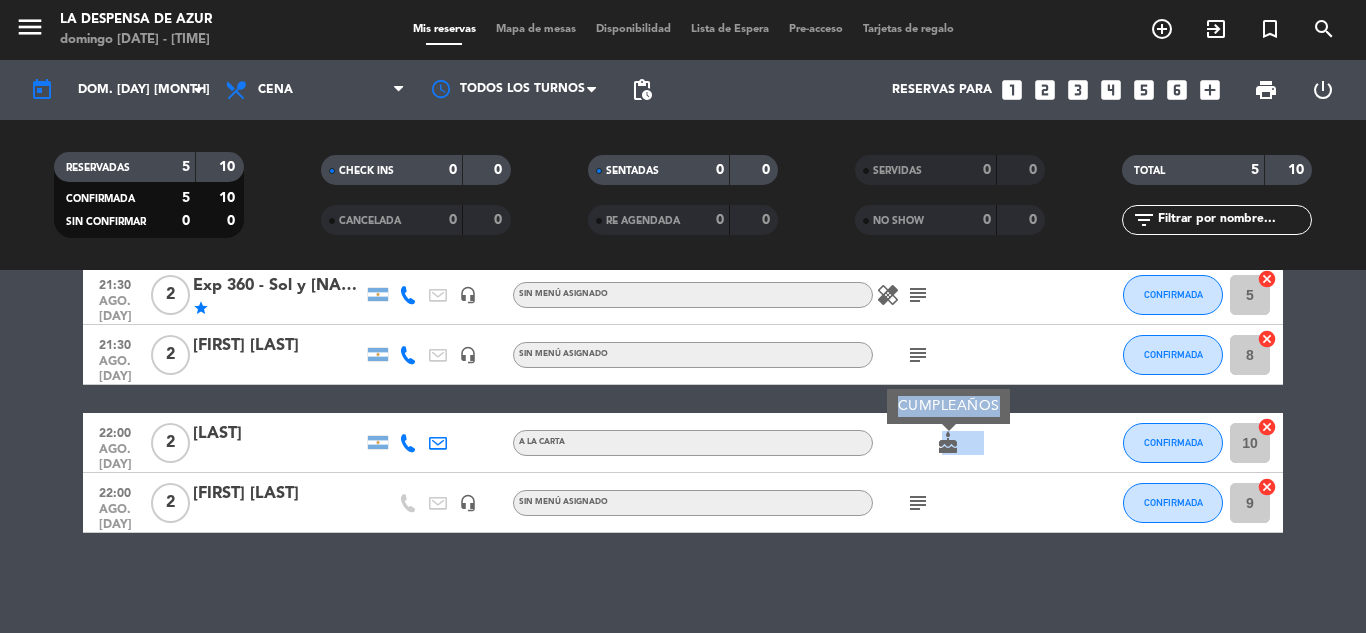 scroll, scrollTop: 0, scrollLeft: 0, axis: both 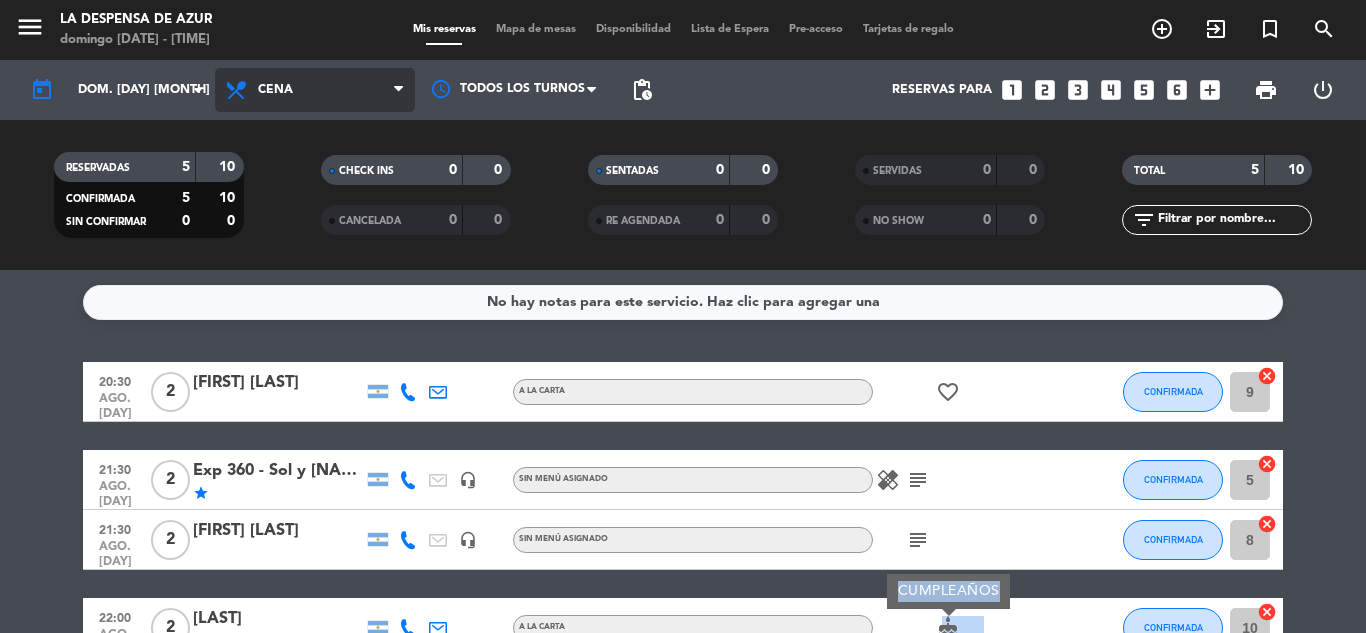 click on "Cena" at bounding box center (275, 90) 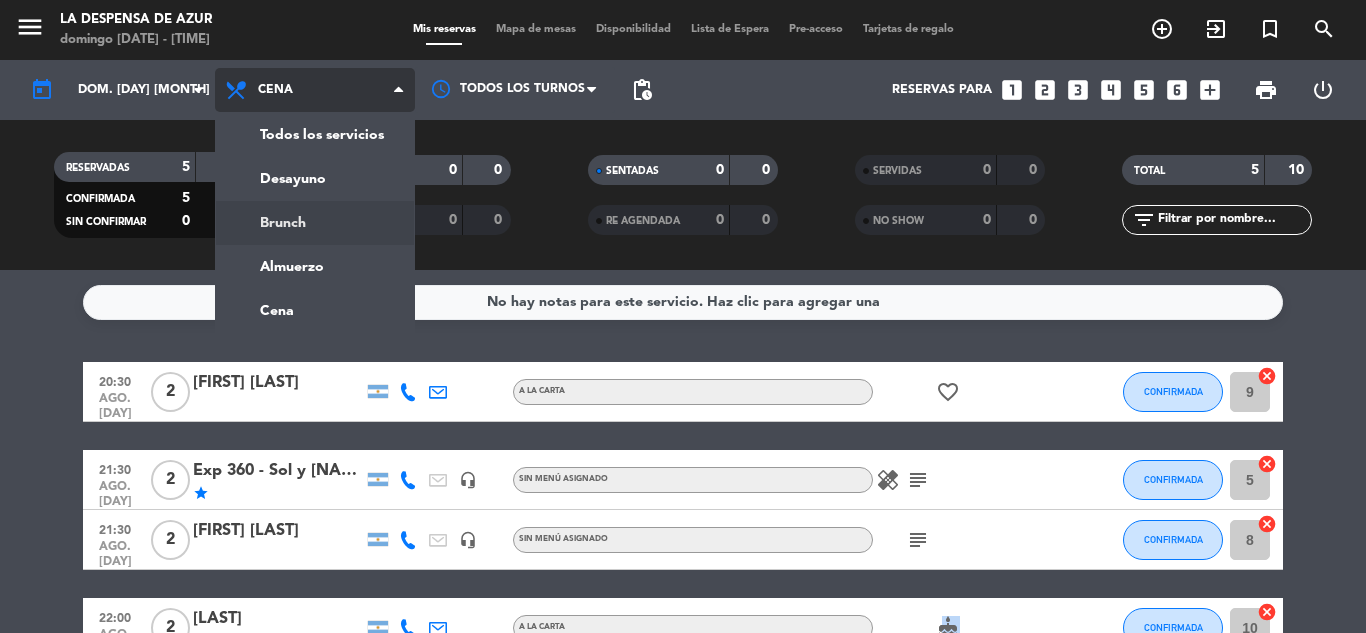 click on "menu La Despensa de [LAST] domingo [DAY]. [MONTH] - [TIME] Mis reservas Mapa de mesas Disponibilidad Lista de Espera Pre-acceso Tarjetas de regalo add_circle_outline exit_to_app turned_in_not search today dom. [DAY] [MONTH] arrow_drop_down Todos los servicios Desayuno Brunch Almuerzo Cena Brunch Todos los servicios Desayuno Brunch Almuerzo Cena Todos los turnos pending_actions Reservas para looks_one looks_two looks_3 looks_4 looks_5 looks_6 add_box print power_settings_new RESERVADAS 5 10 CONFIRMADA 5 10 SIN CONFIRMAR 0 0 CHECK INS 0 0 CANCELADA 0 0 SENTADAS 0 0 RE AGENDADA 0 0 SERVIDAS 0 0 NO SHOW 0 0 TOTAL 5 10 filter_list No hay notas para este servicio. Haz clic para agregar una [TIME] ago. [DAY] 2 [LAST] no toma alcohol. SIN RESTRICCIONES subject CONFIRMADA 5 cancel [TIME] ago. [DAY] 2 Externos exit_to_app Sin menú asignado SENTADA 3 cancel" 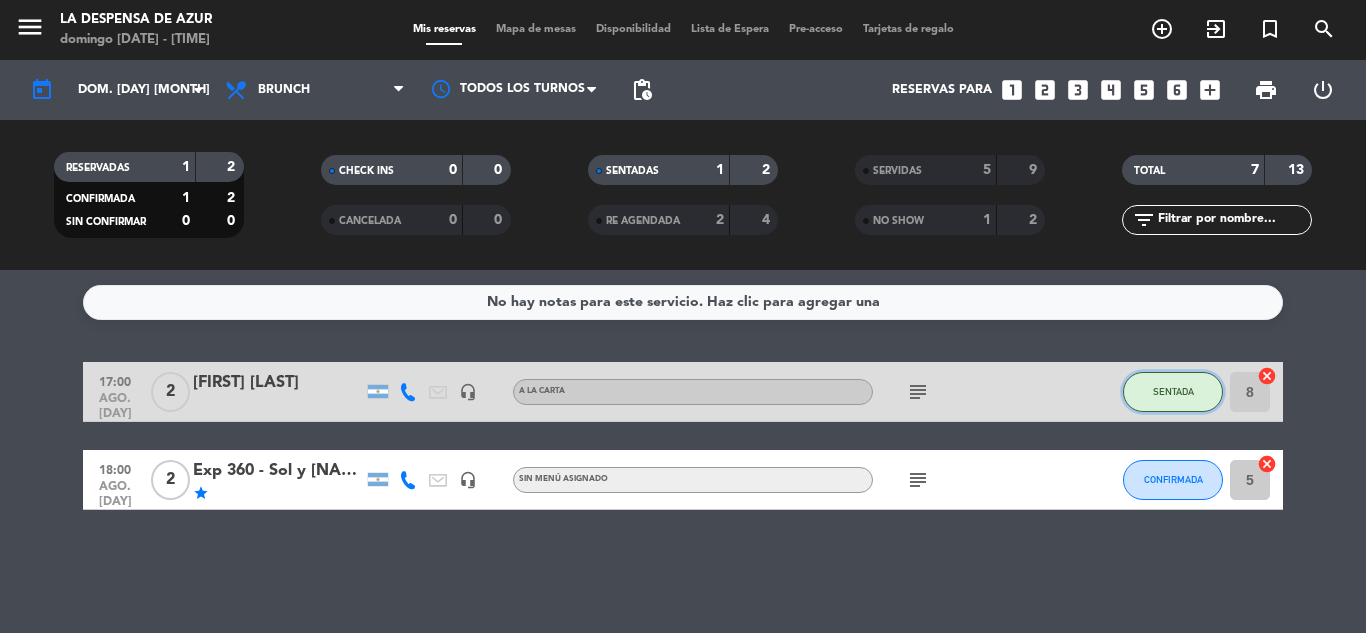 click on "SENTADA" 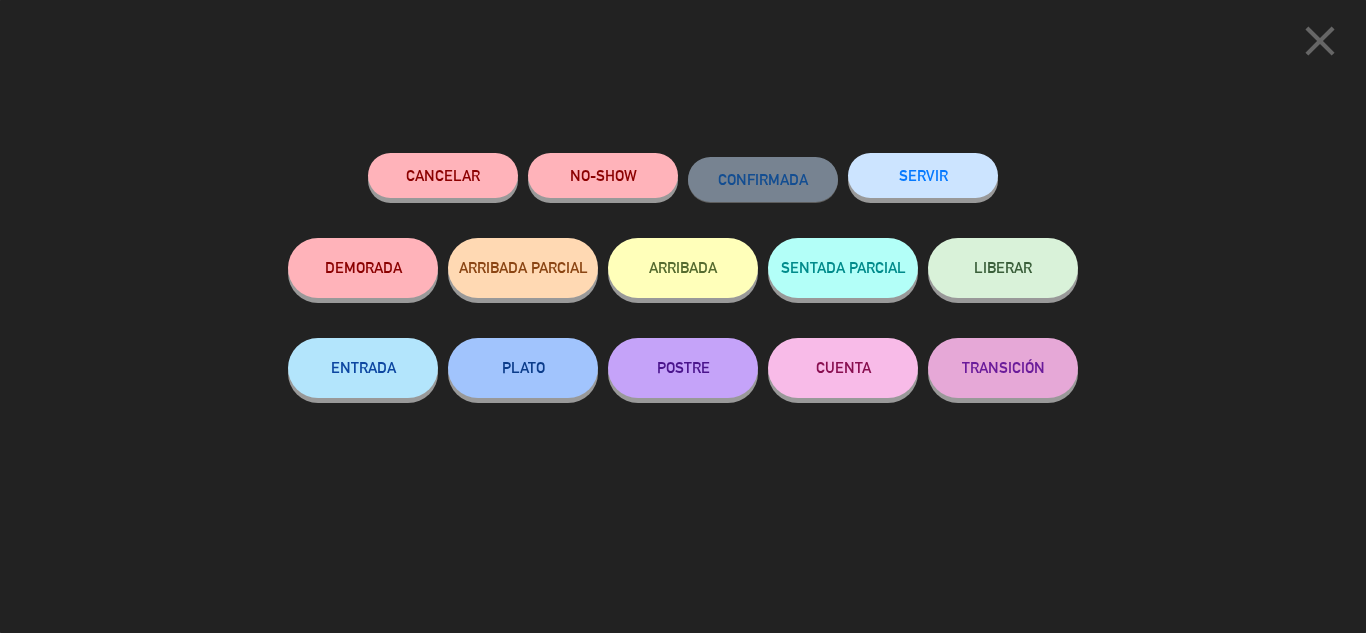 click on "SERVIR" 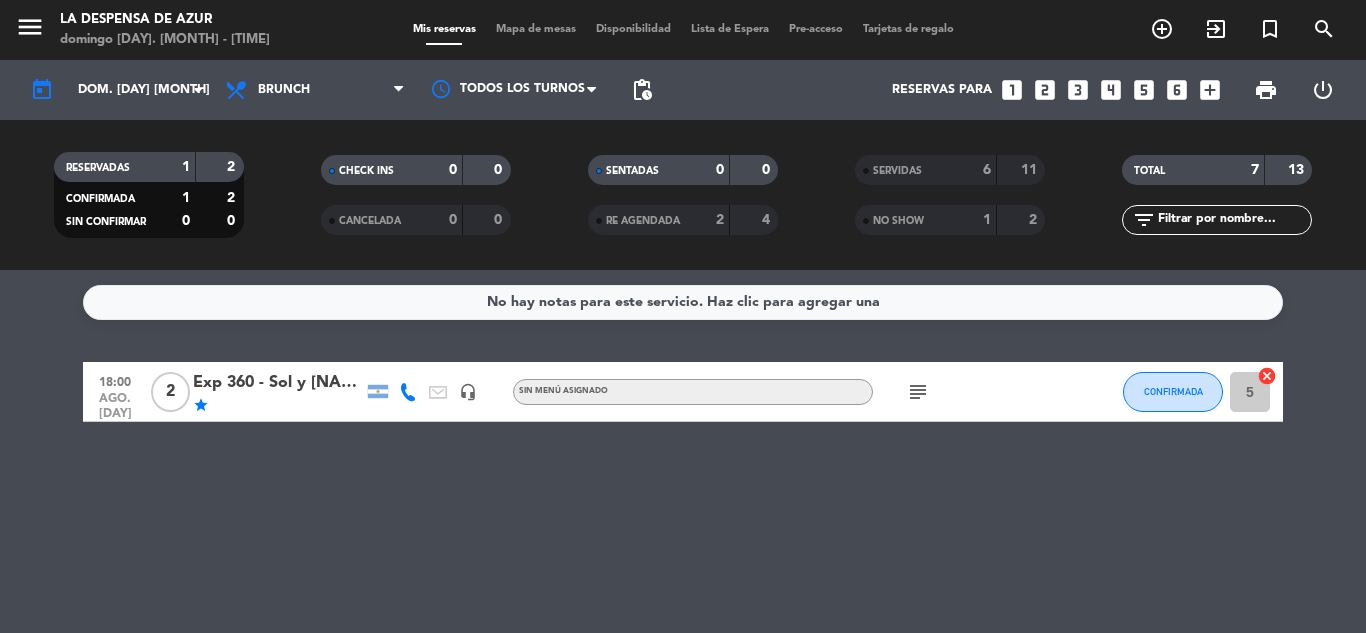 click on "SERVIDAS" 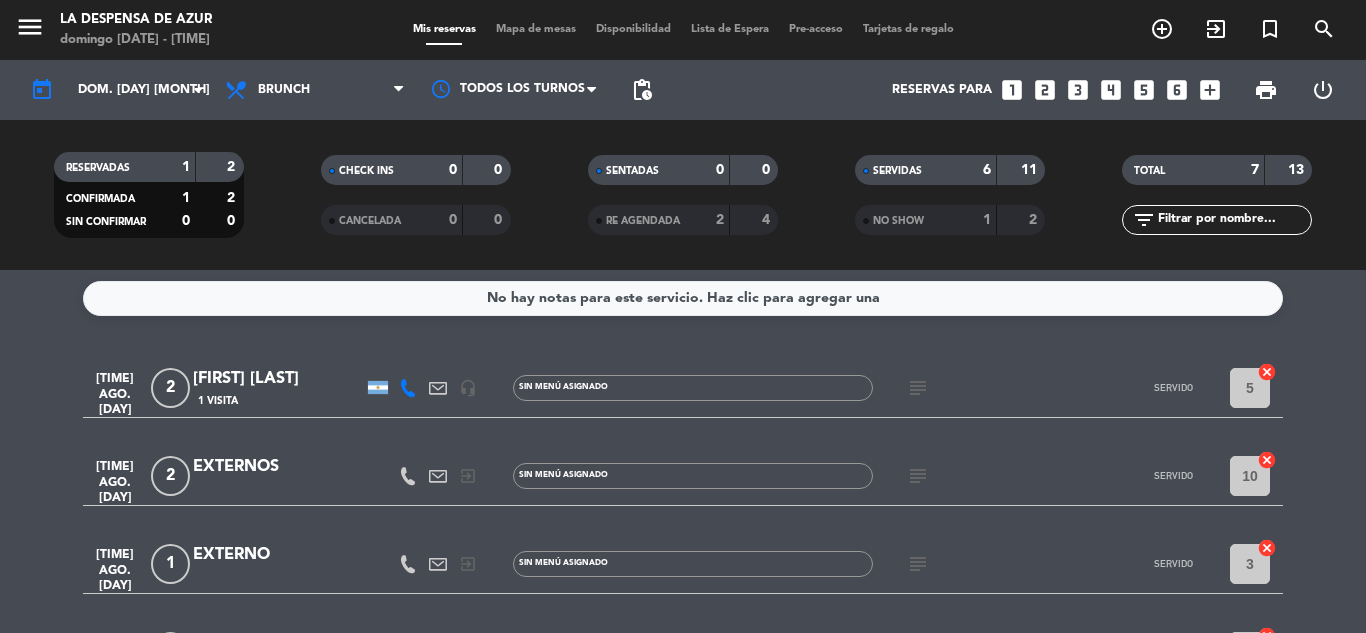 scroll, scrollTop: 0, scrollLeft: 0, axis: both 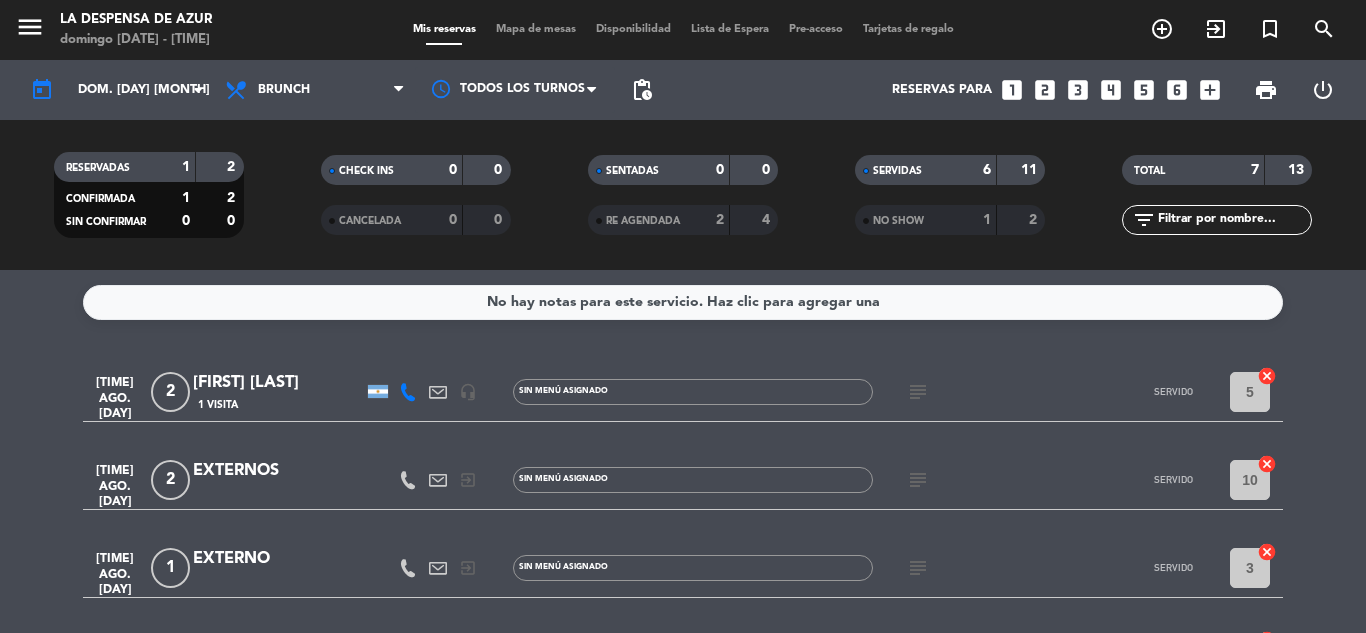 click on "Mapa de mesas" at bounding box center [536, 29] 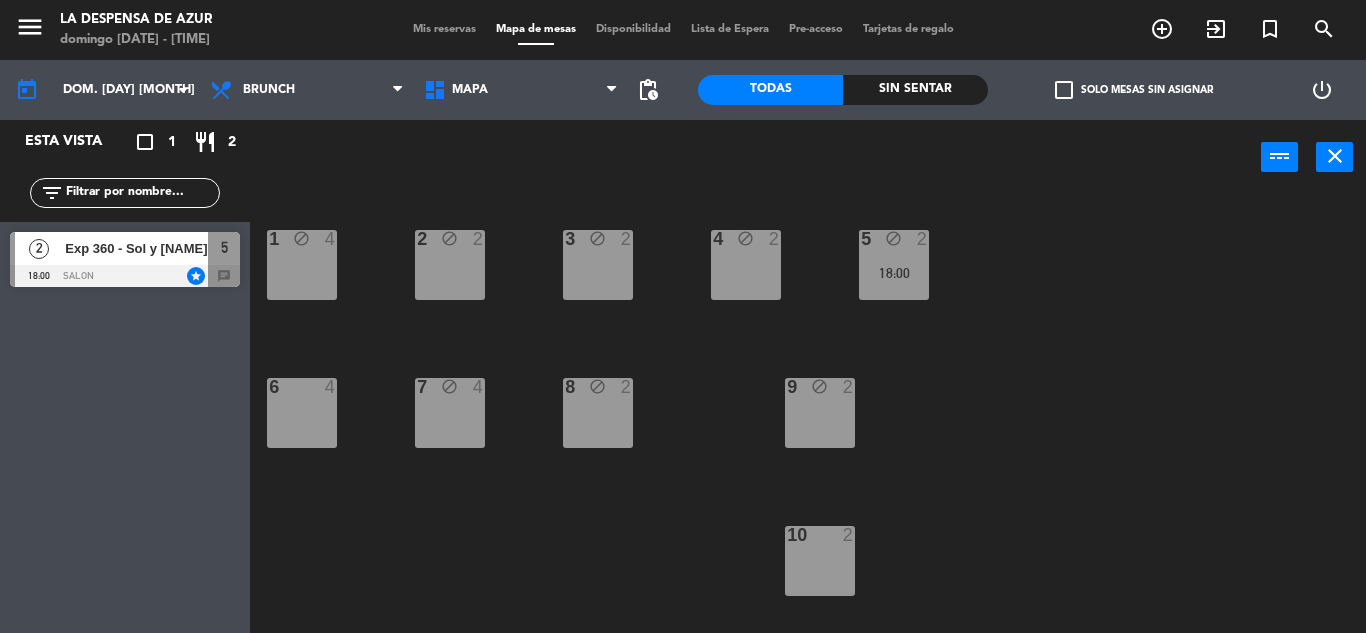 click on "3 block 2" at bounding box center (598, 265) 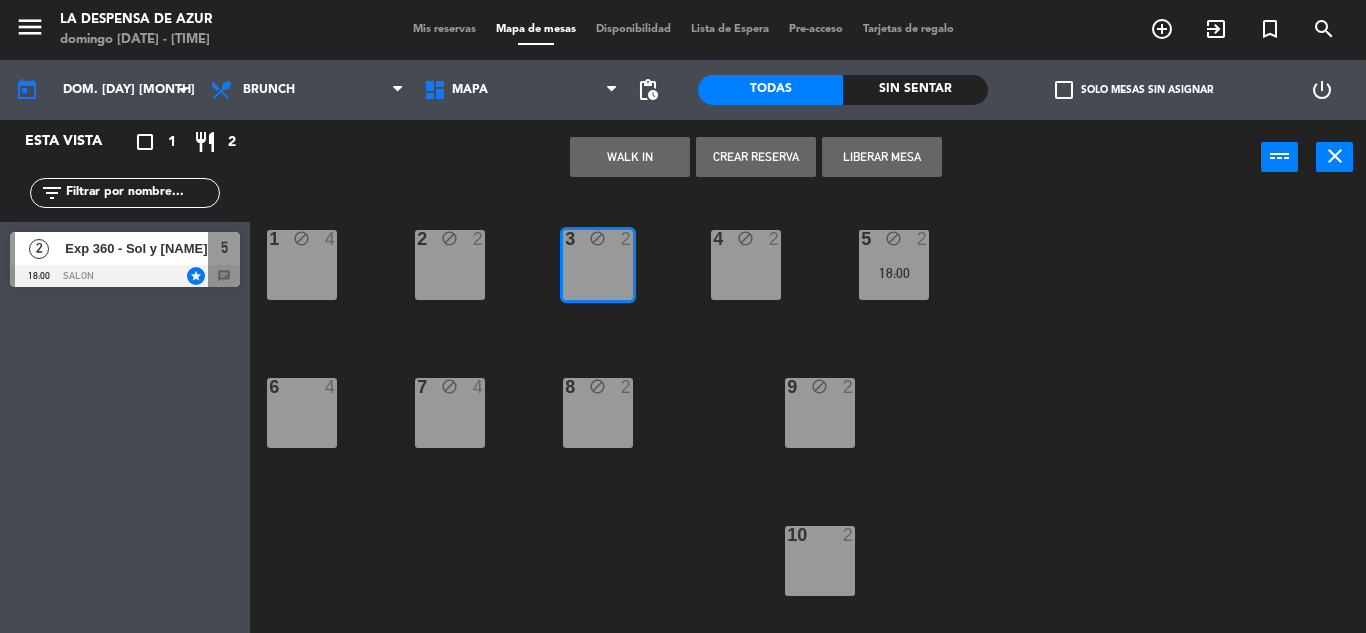 click on "WALK IN" at bounding box center (630, 157) 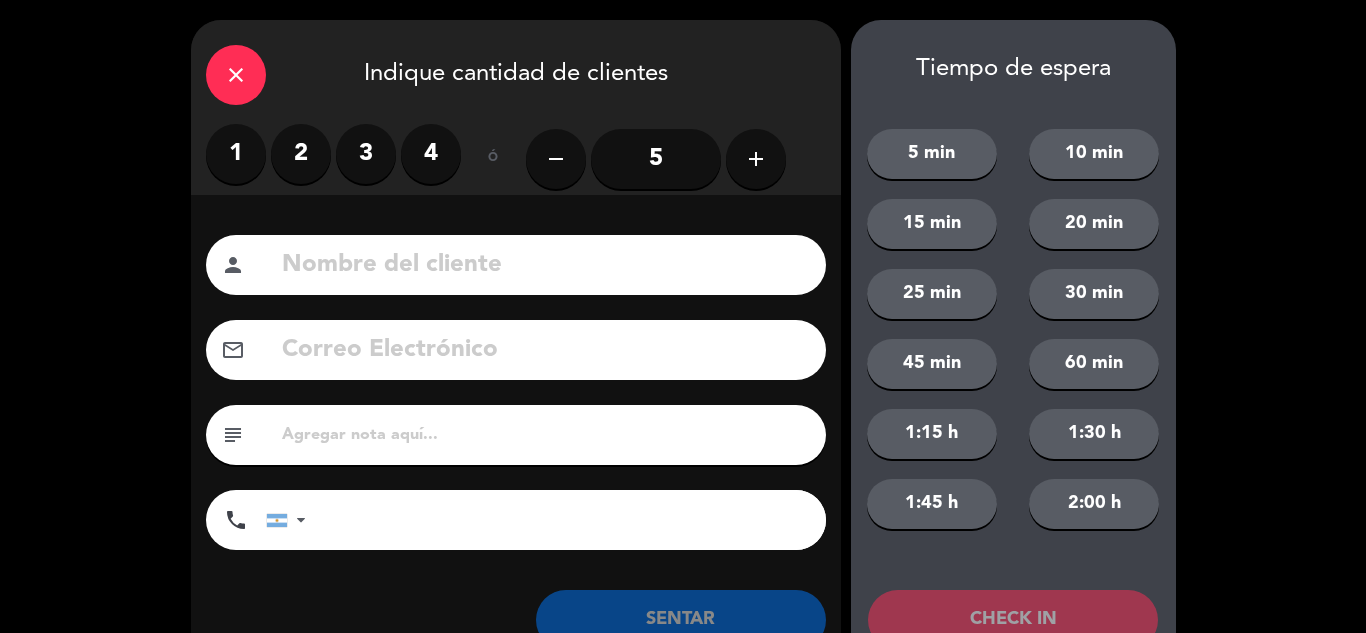 click 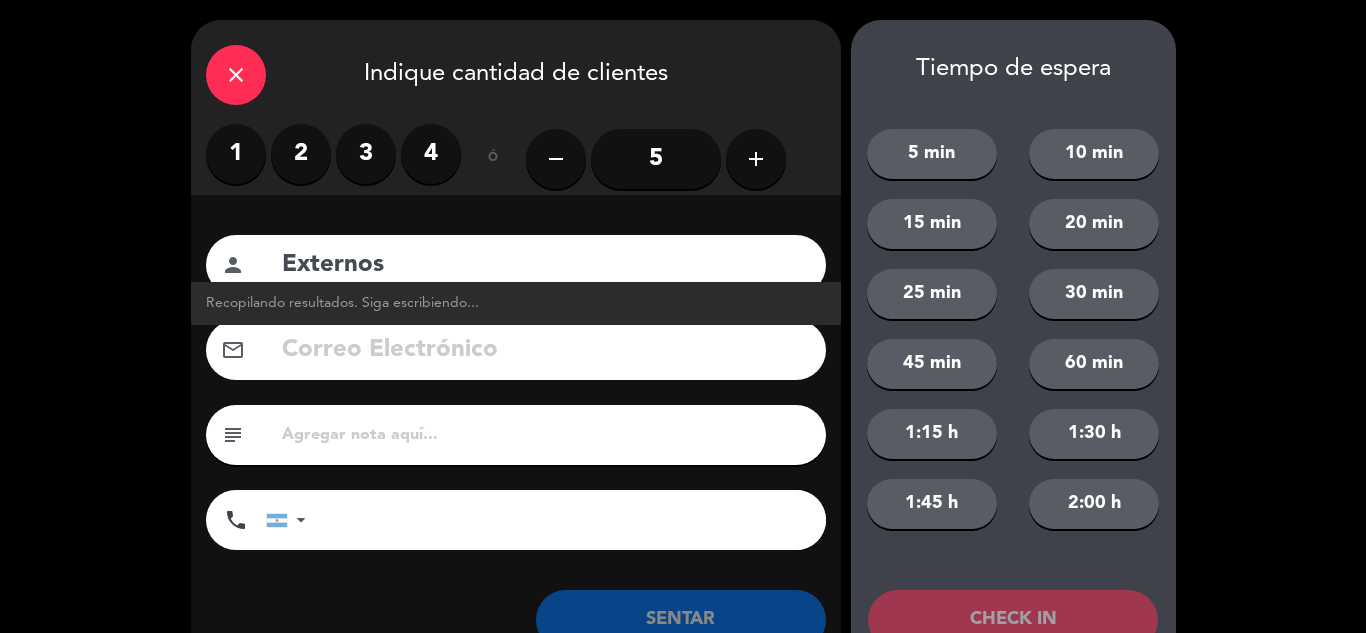 type on "Externos" 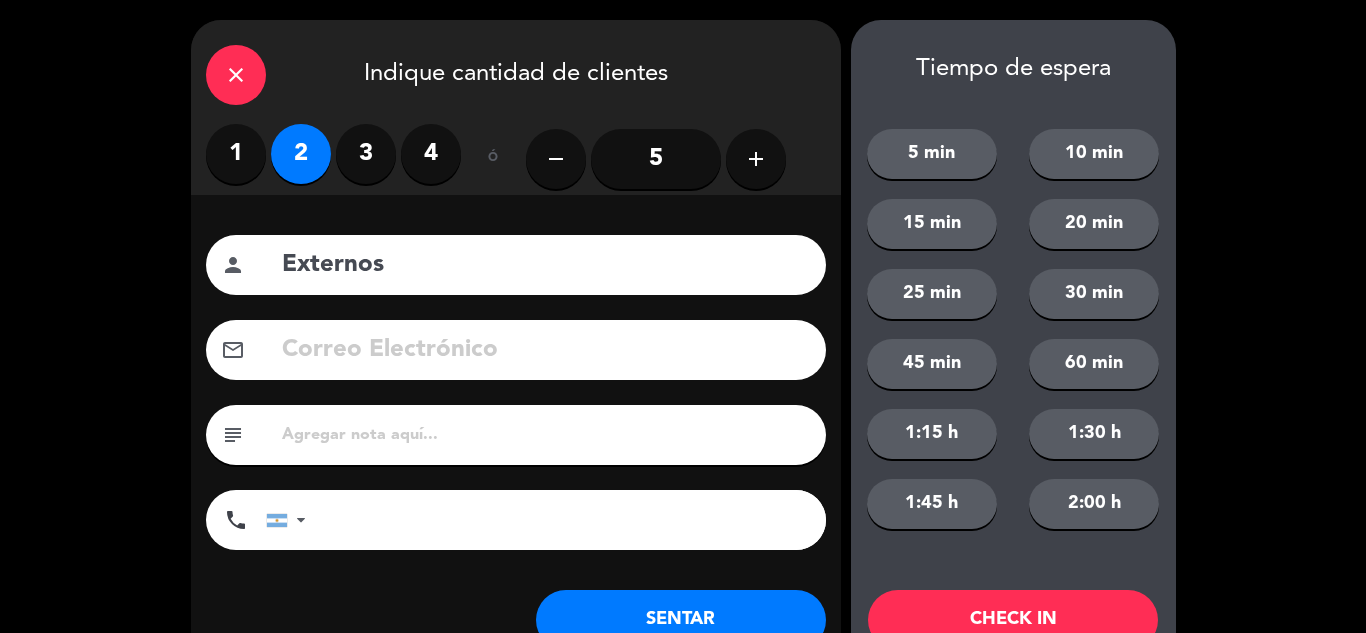 scroll, scrollTop: 67, scrollLeft: 0, axis: vertical 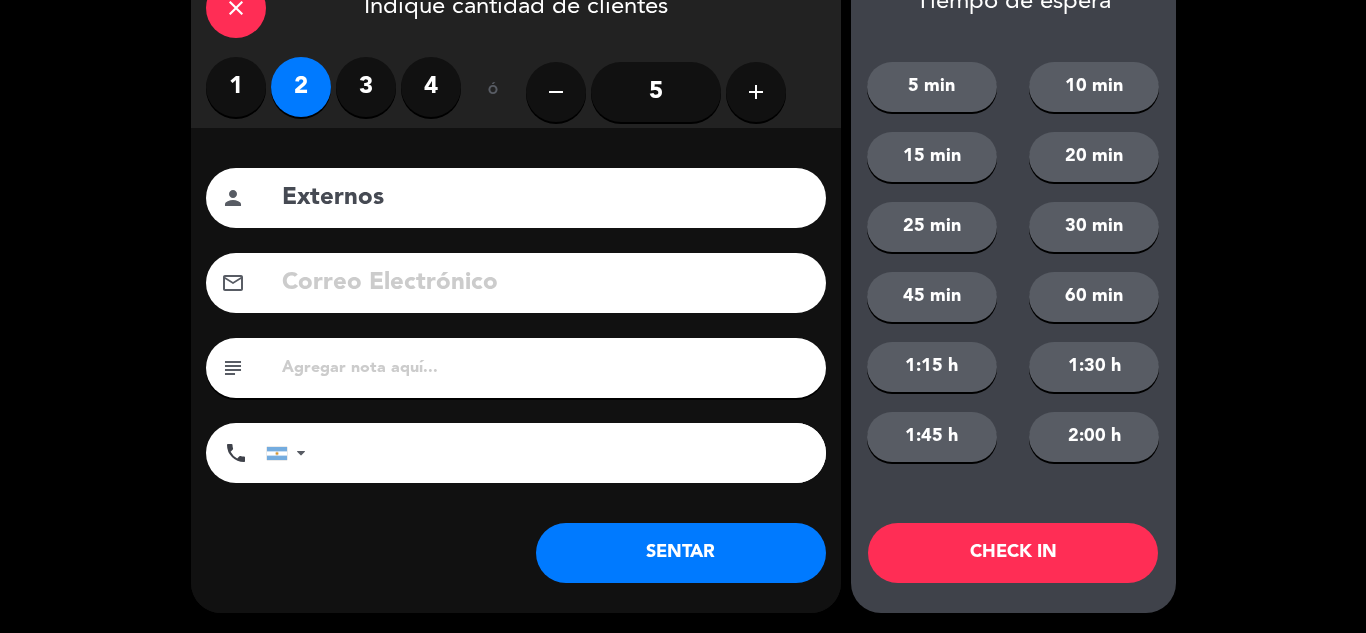 click on "SENTAR" 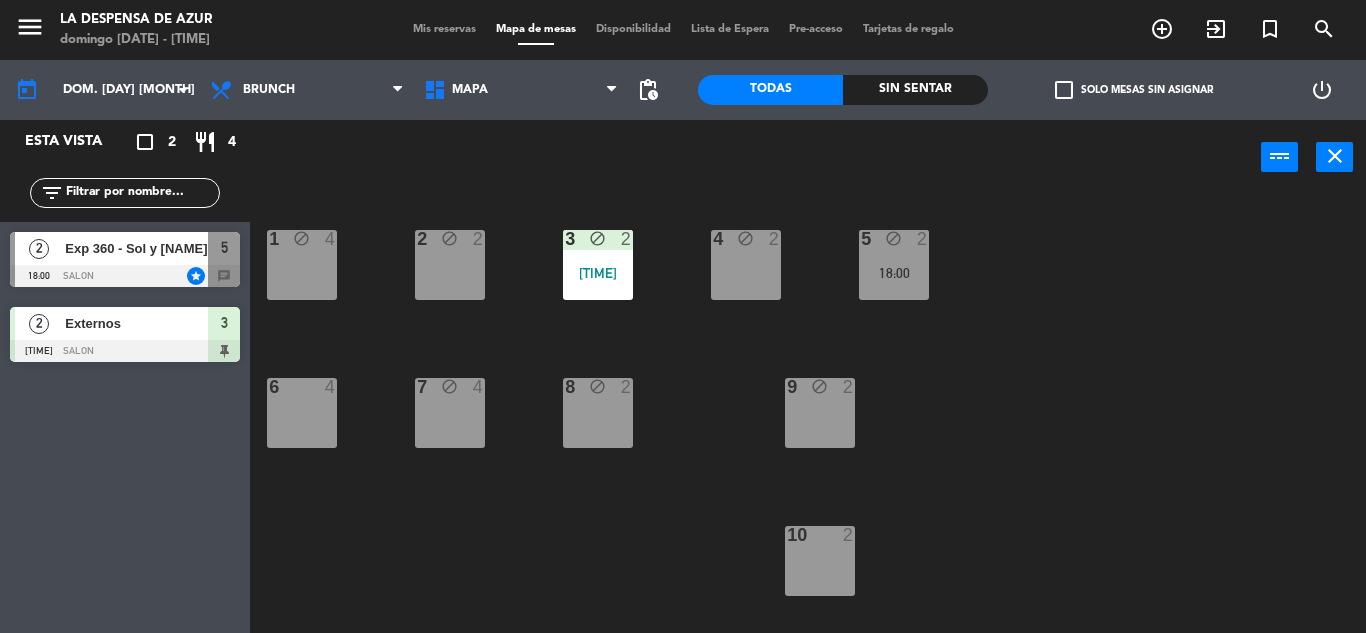 click on "Mis reservas" at bounding box center [444, 29] 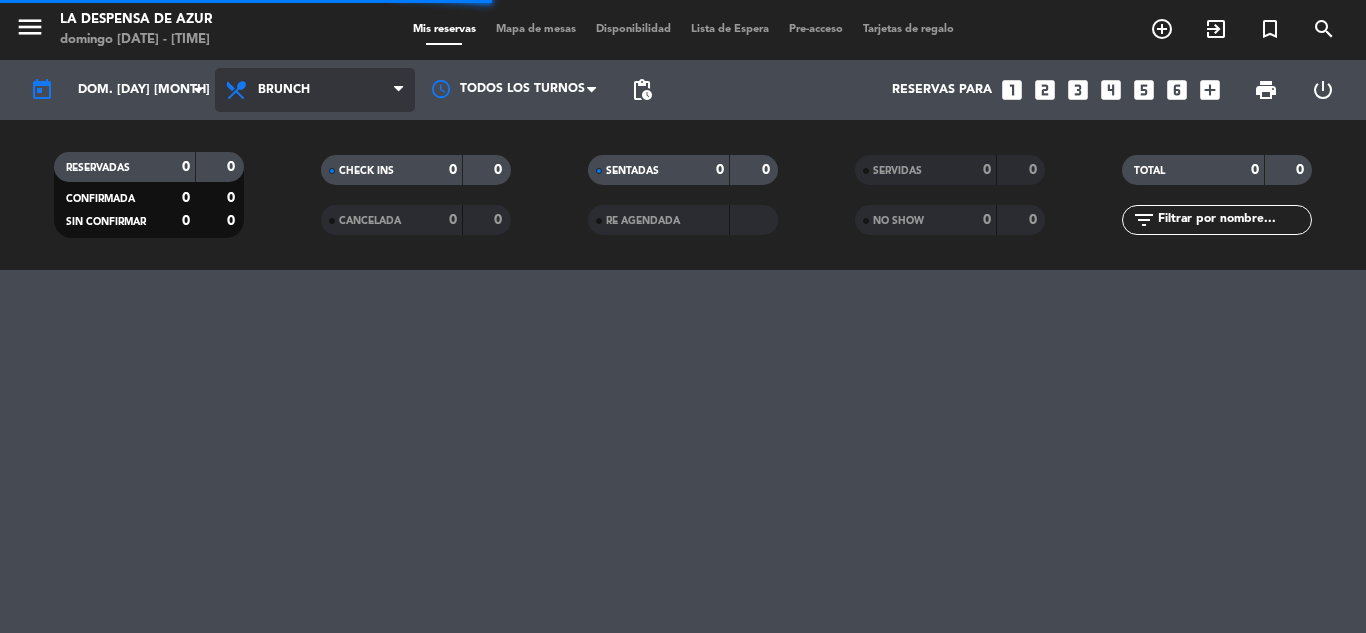 click on "Brunch" at bounding box center (315, 90) 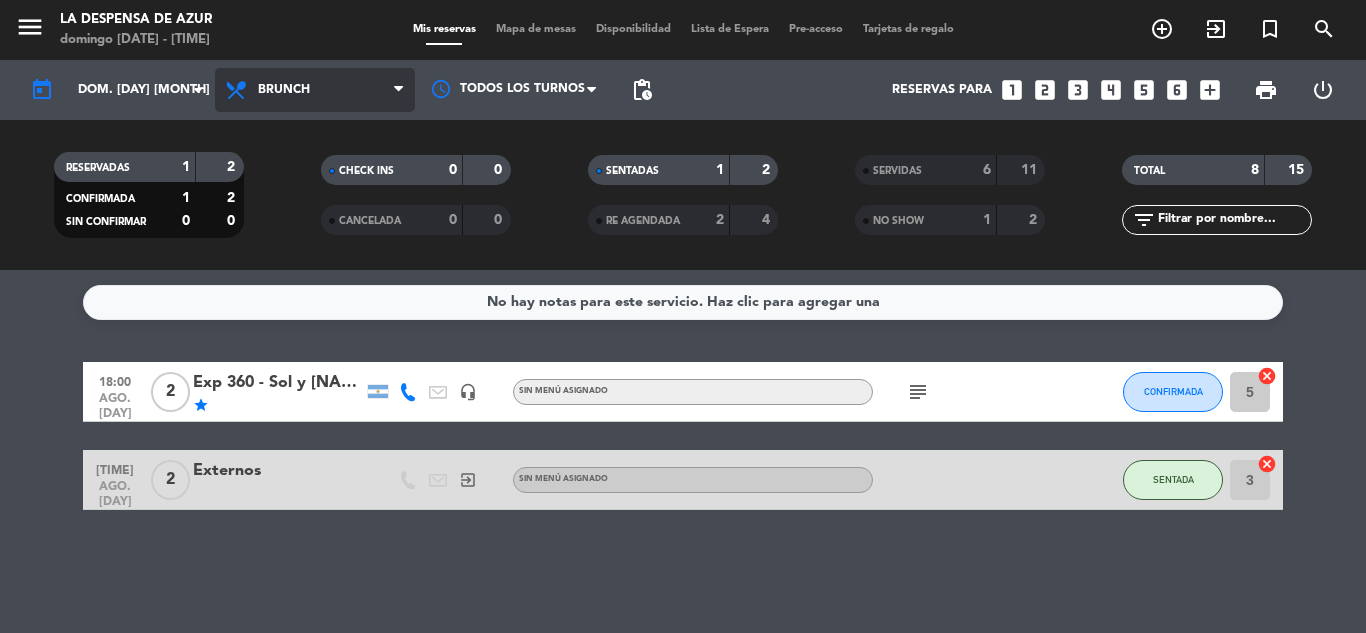 click on "Brunch" at bounding box center (315, 90) 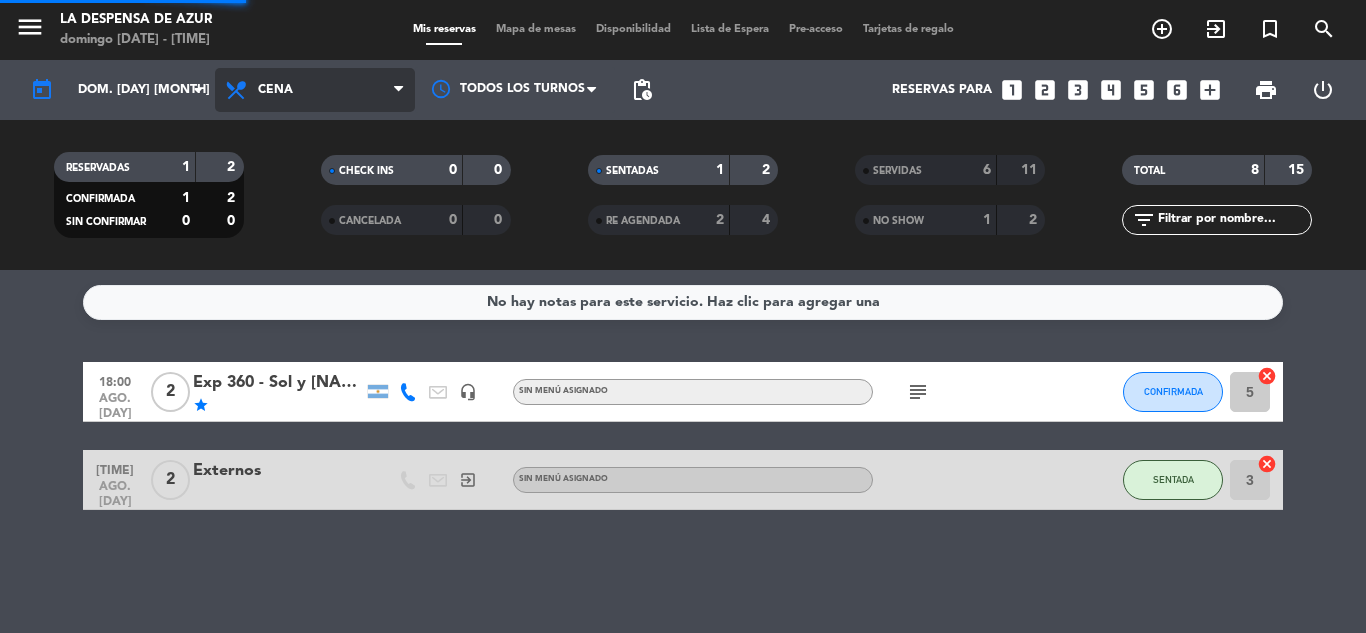 click on "menu La Despensa de [LAST] domingo [DAY]. [MONTH] - [TIME] Mis reservas Mapa de mesas Disponibilidad Lista de Espera Pre-acceso Tarjetas de regalo add_circle_outline exit_to_app turned_in_not search today dom. [DAY] [MONTH] arrow_drop_down Todos los servicios Desayuno Brunch Almuerzo Cena Cena Todos los servicios Desayuno Brunch Almuerzo Cena Todos los turnos pending_actions Reservas para looks_one looks_two looks_3 looks_4 looks_5 looks_6 add_box print power_settings_new RESERVADAS 1 2 CONFIRMADA 1 2 SIN CONFIRMAR 0 0 CHECK INS 0 0 CANCELADA 0 0 SENTADAS 1 2 RE AGENDADA 2 4 SERVIDAS 6 11 NO SHOW 1 2 TOTAL 8 15 filter_list No hay notas para este servicio. Haz clic para agregar una [TIME] ago. [DAY] 2 [LAST] no toma alcohol. SIN RESTRICCIONES subject CONFIRMADA 5 cancel [TIME] ago. [DAY] 2 Externos exit_to_app Sin menú asignado SENTADA 3 cancel" 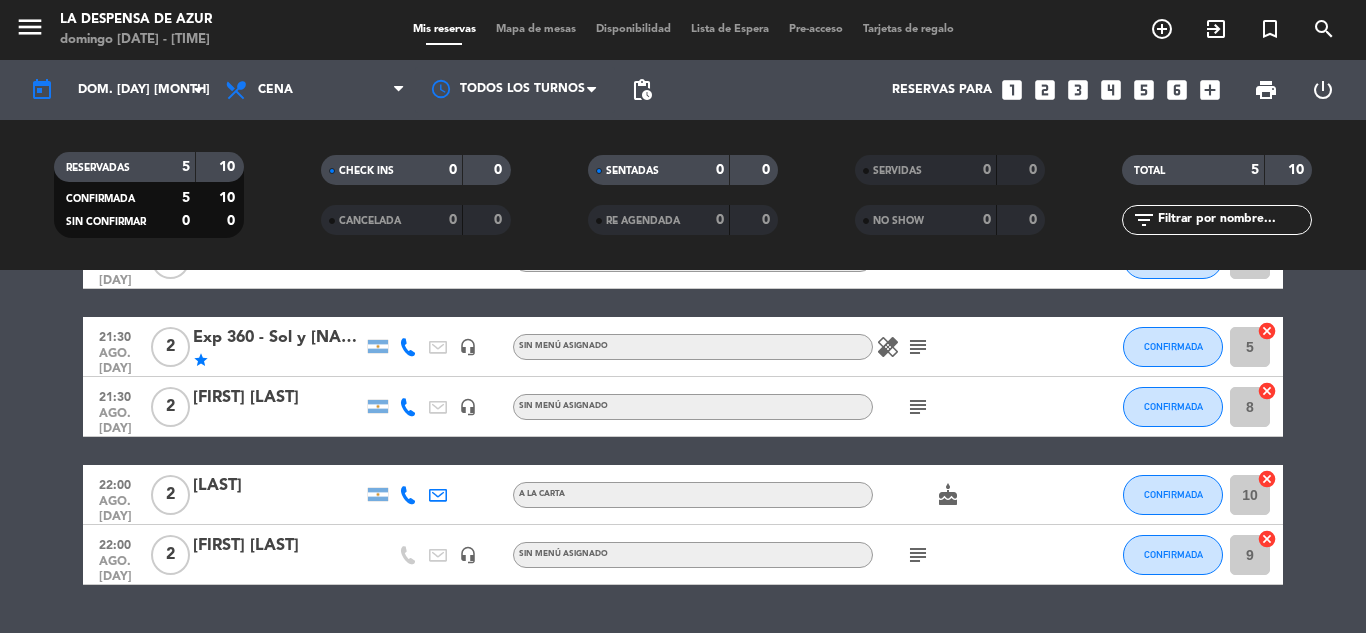 scroll, scrollTop: 185, scrollLeft: 0, axis: vertical 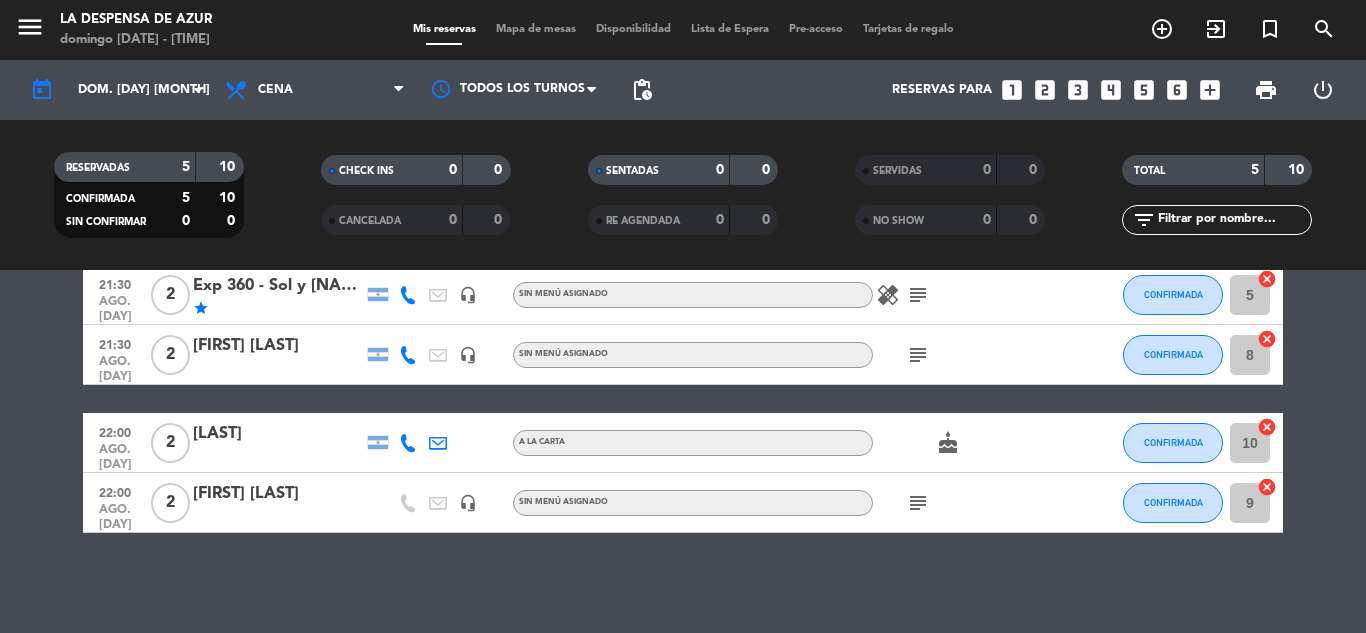 click on "cake" 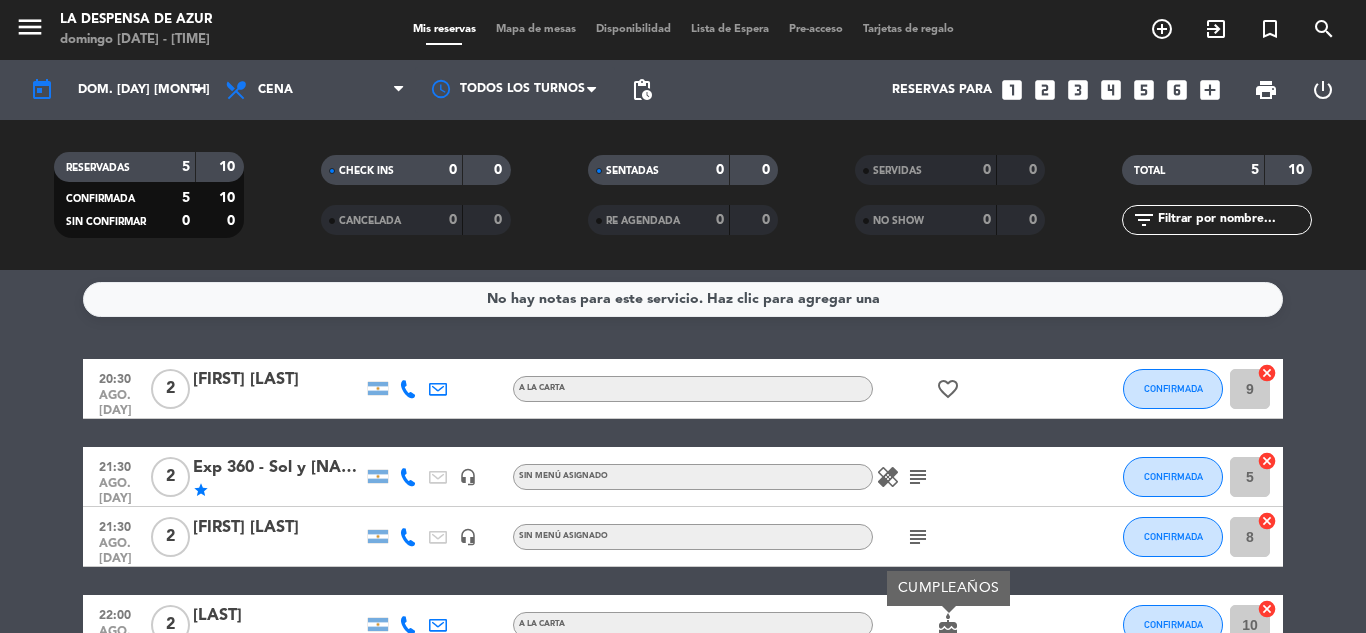 scroll, scrollTop: 0, scrollLeft: 0, axis: both 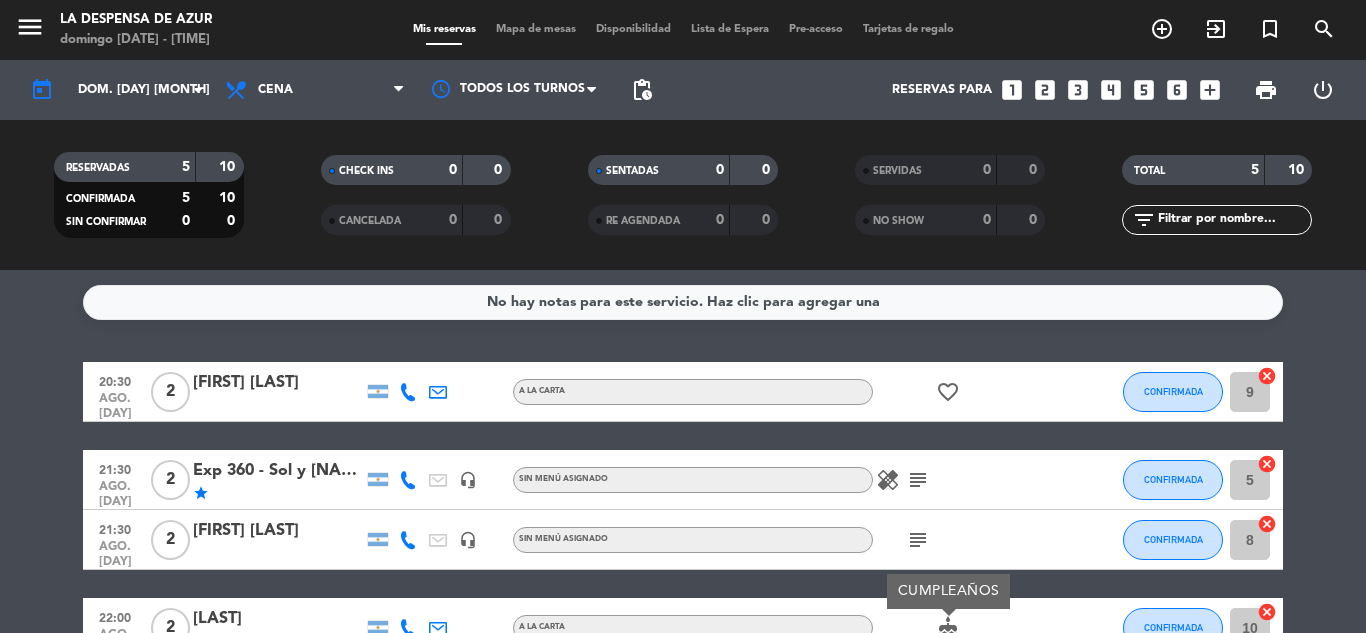 click on "healing   subject" 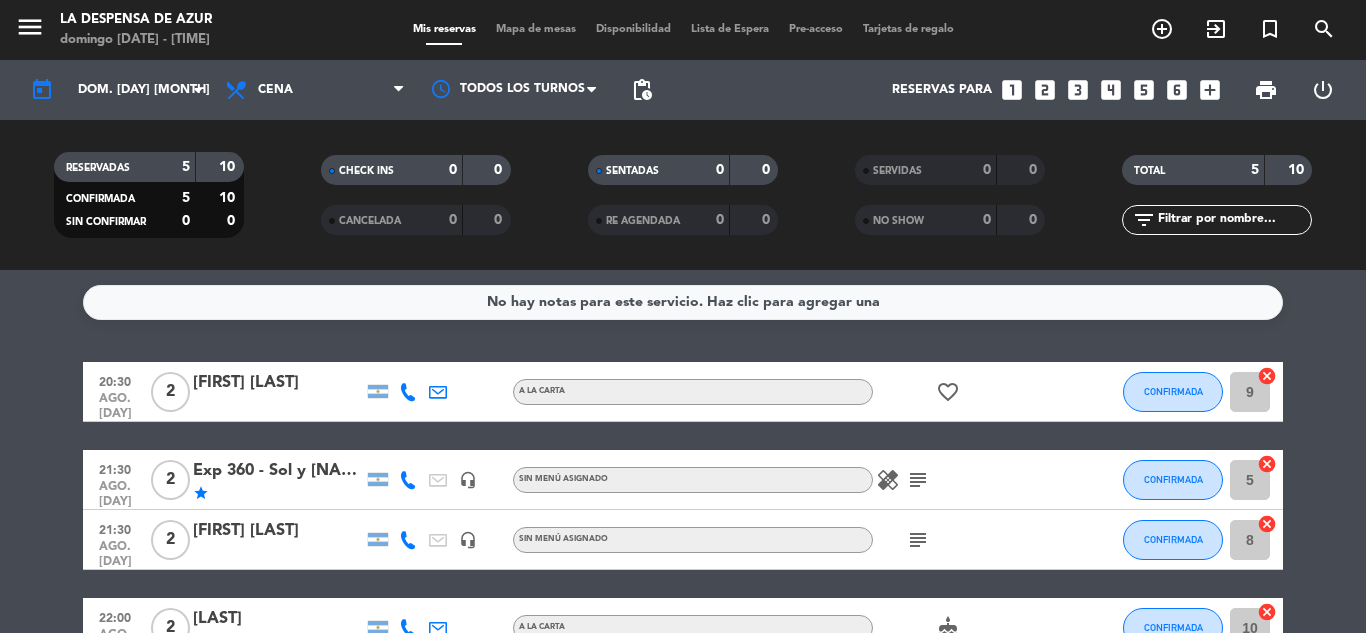click on "favorite_border" 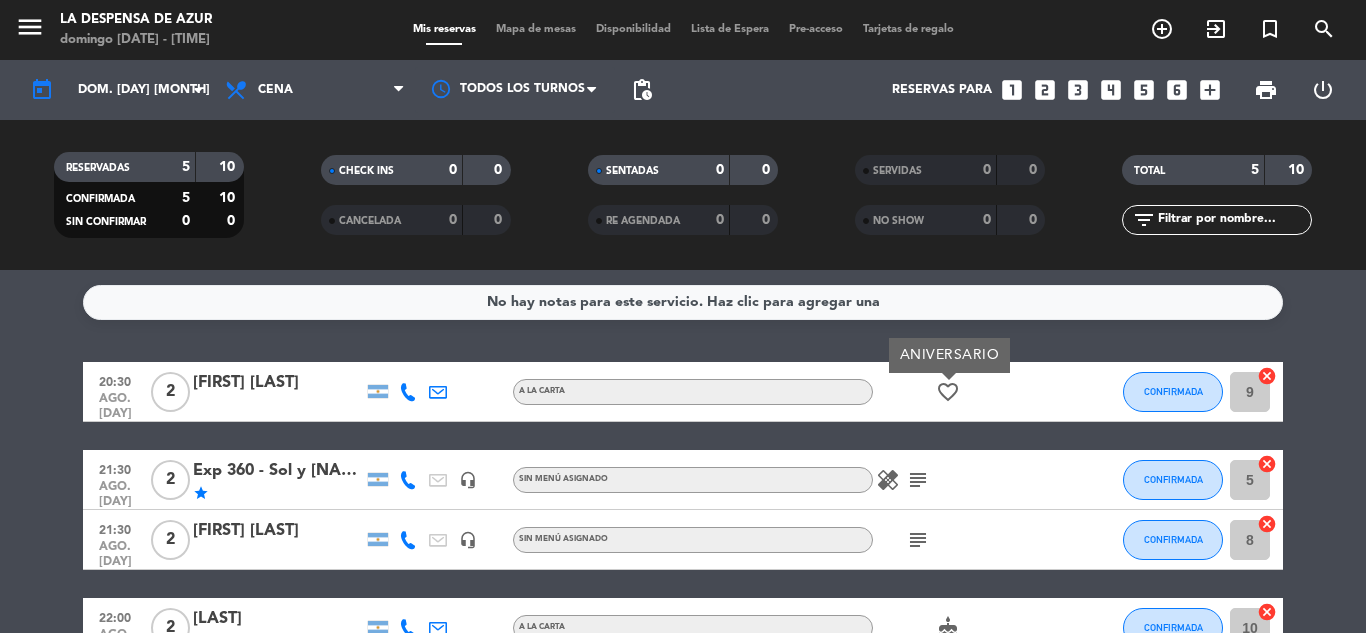 click on "favorite_border ANIVERSARIO" 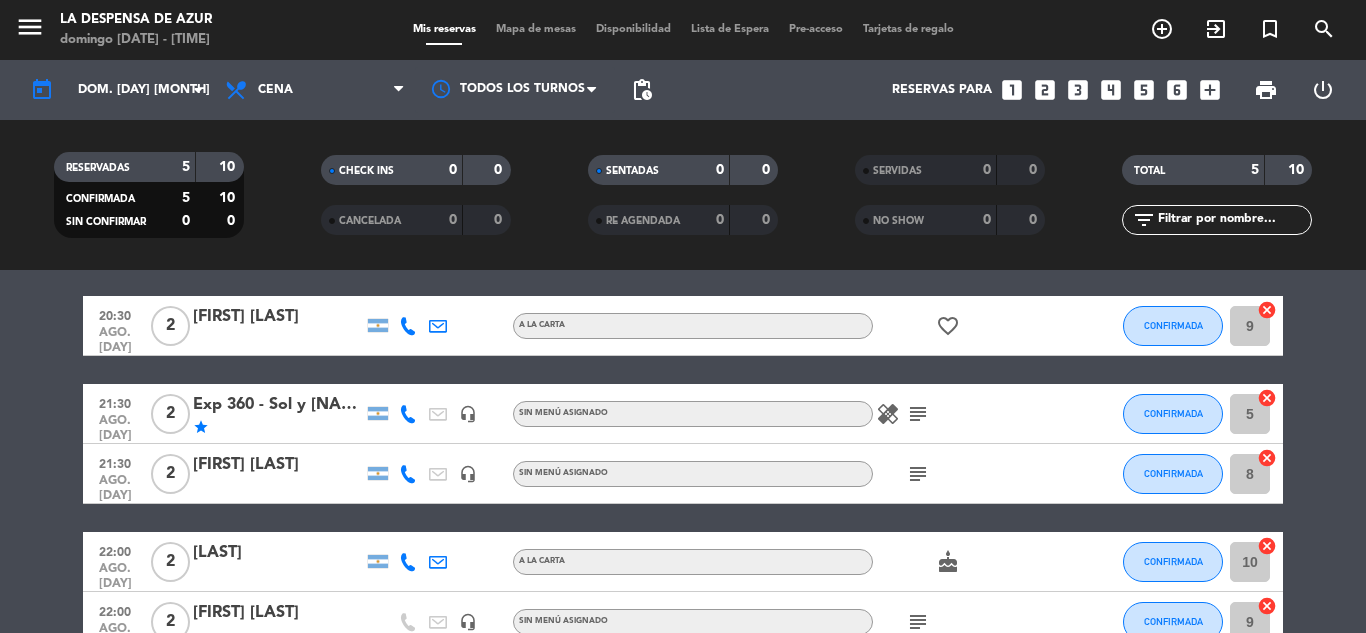 scroll, scrollTop: 100, scrollLeft: 0, axis: vertical 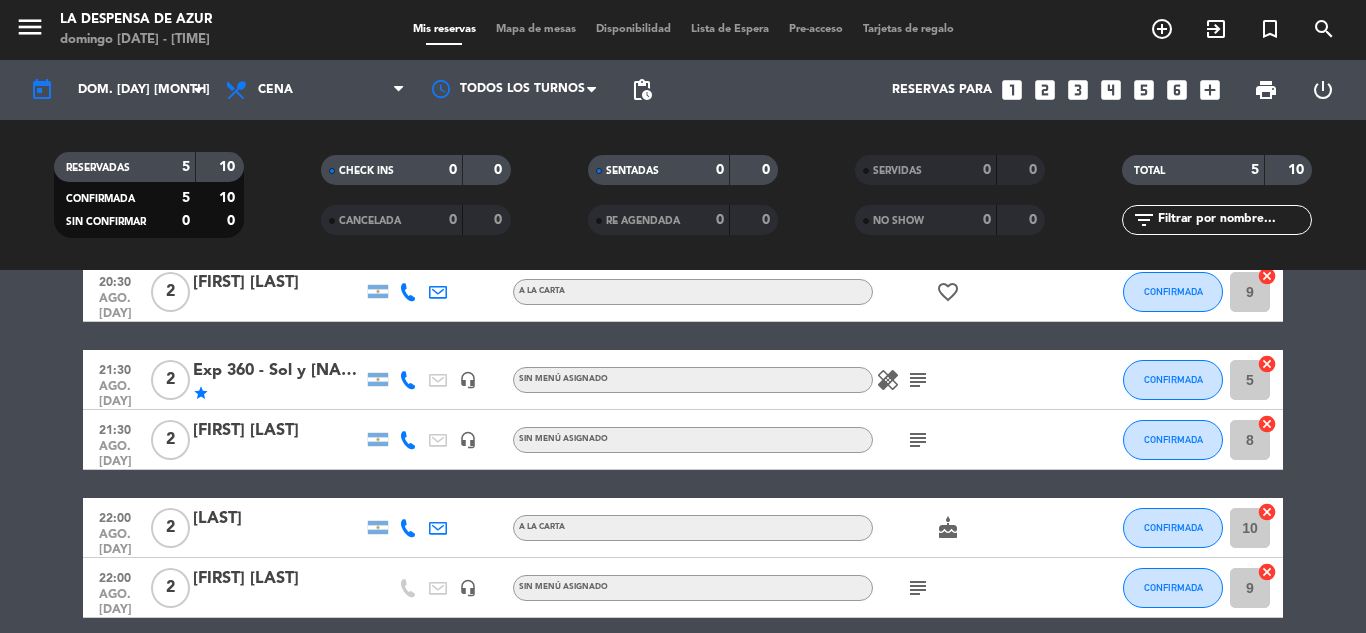 click on "favorite_border" 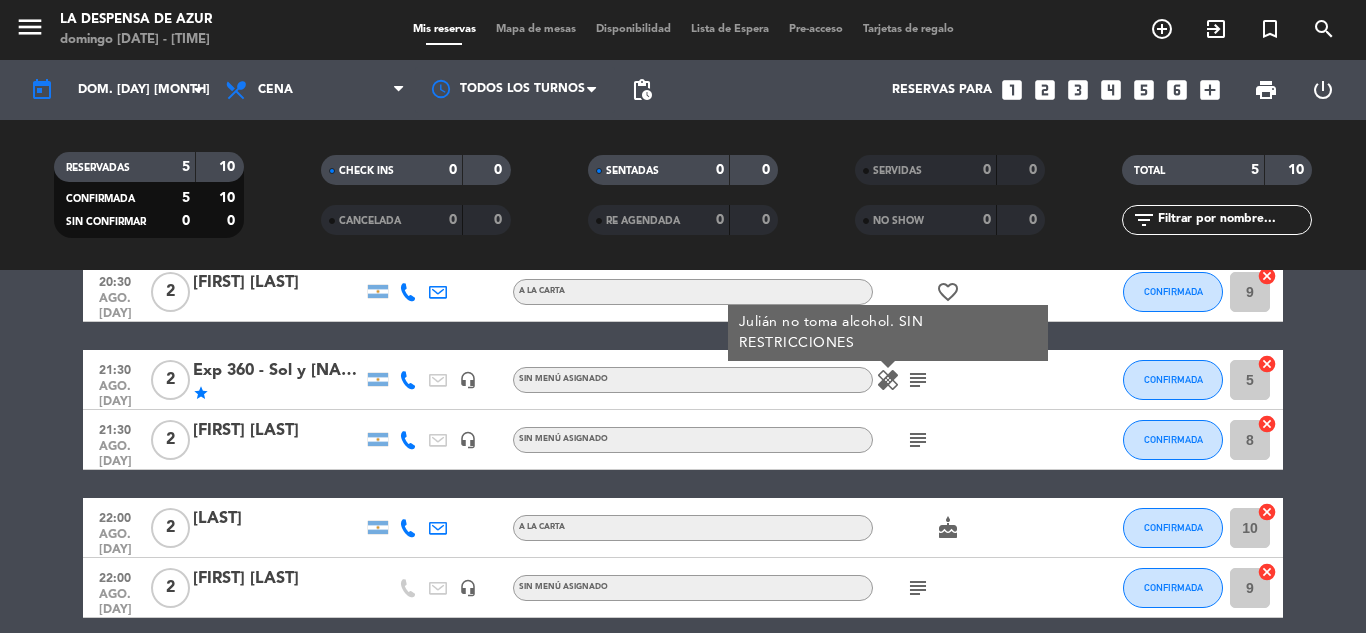 click on "healing Julian no toma alcohol. SIN RESTRICCIONES subject" 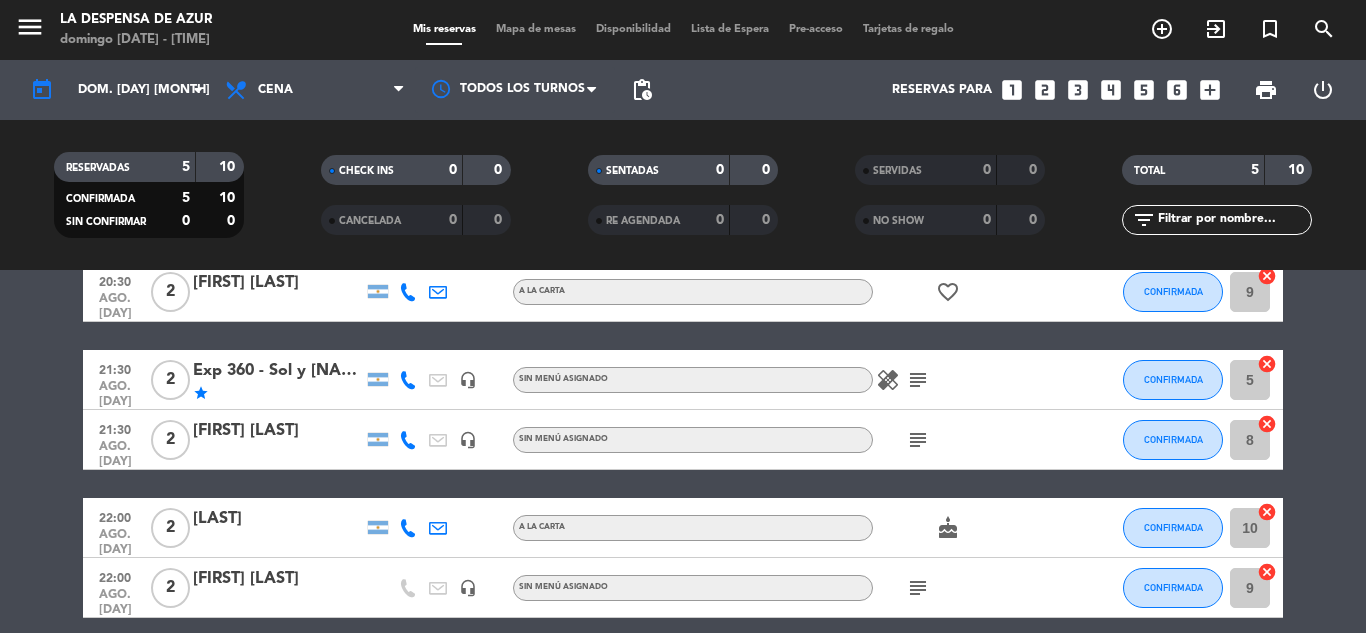 scroll, scrollTop: 185, scrollLeft: 0, axis: vertical 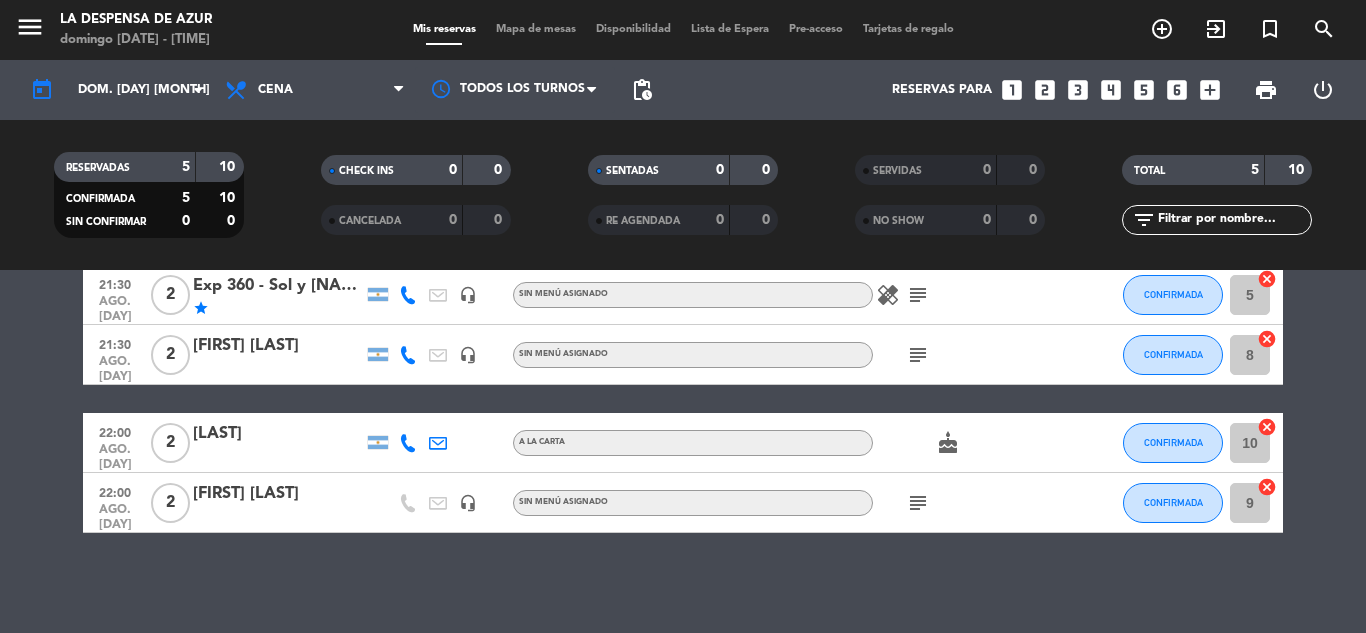 click on "subject" 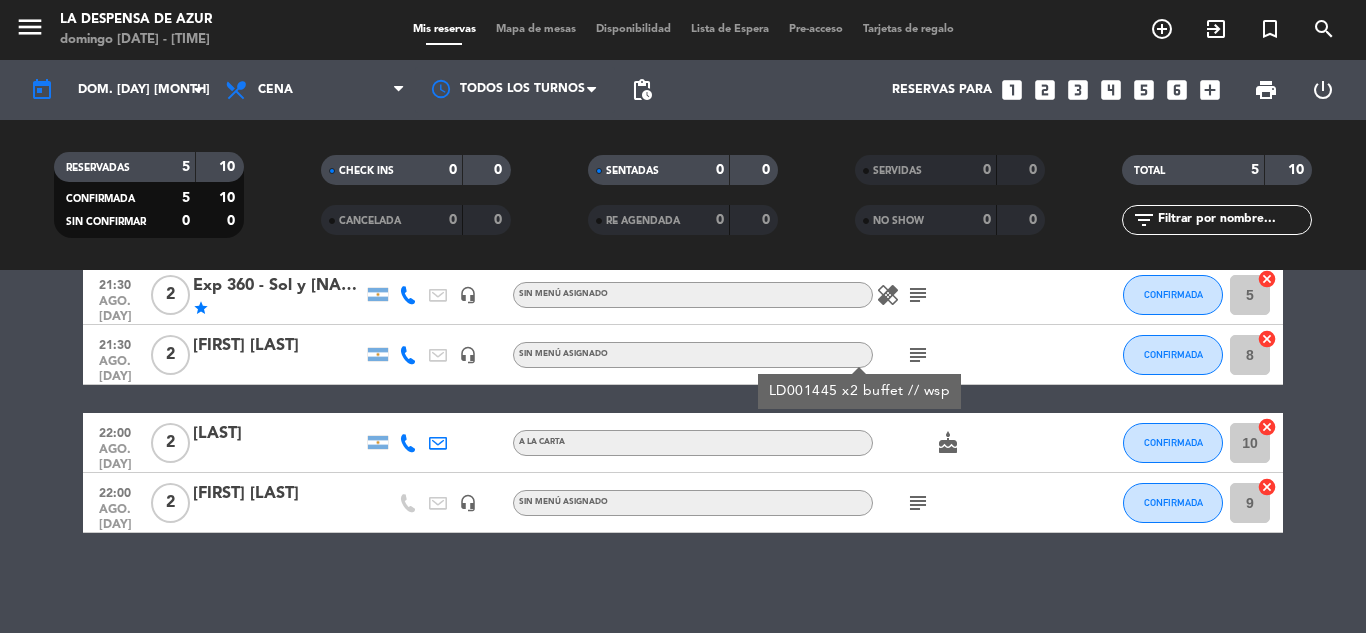 click on "subject" 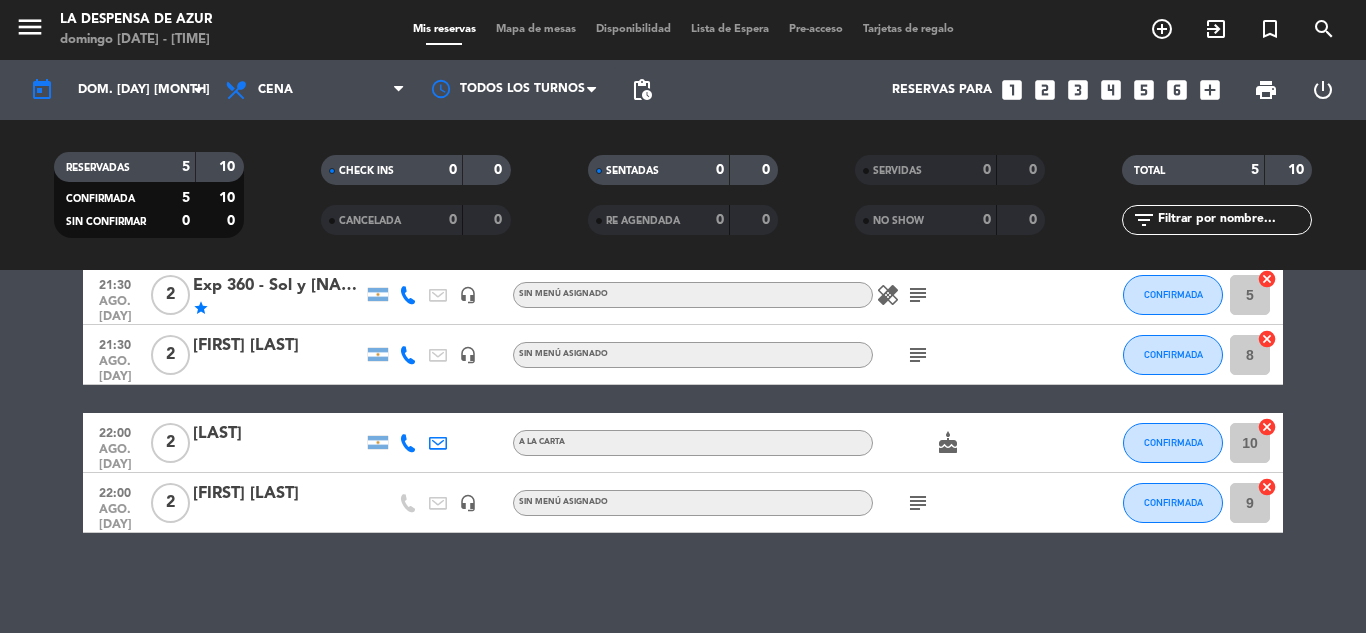 click on "subject" 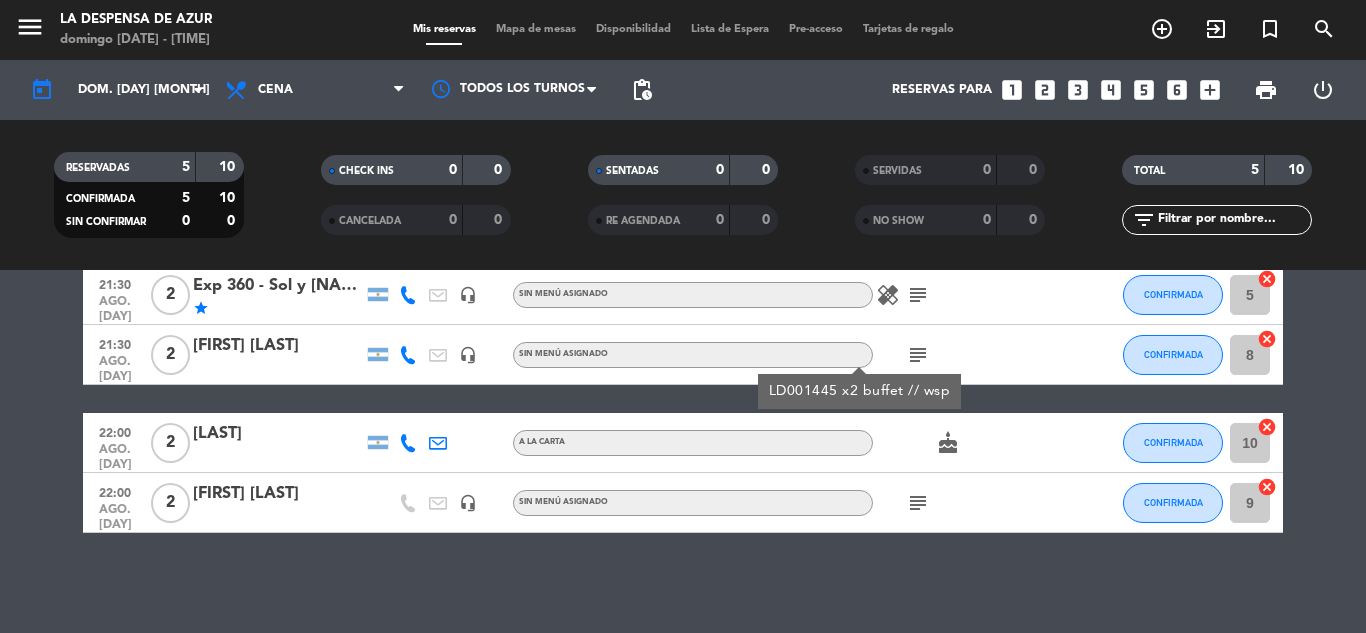 click on "subject  V. 21480 //  cena de 3 pasos x2//  sin bebidas // sube del spa // BE" 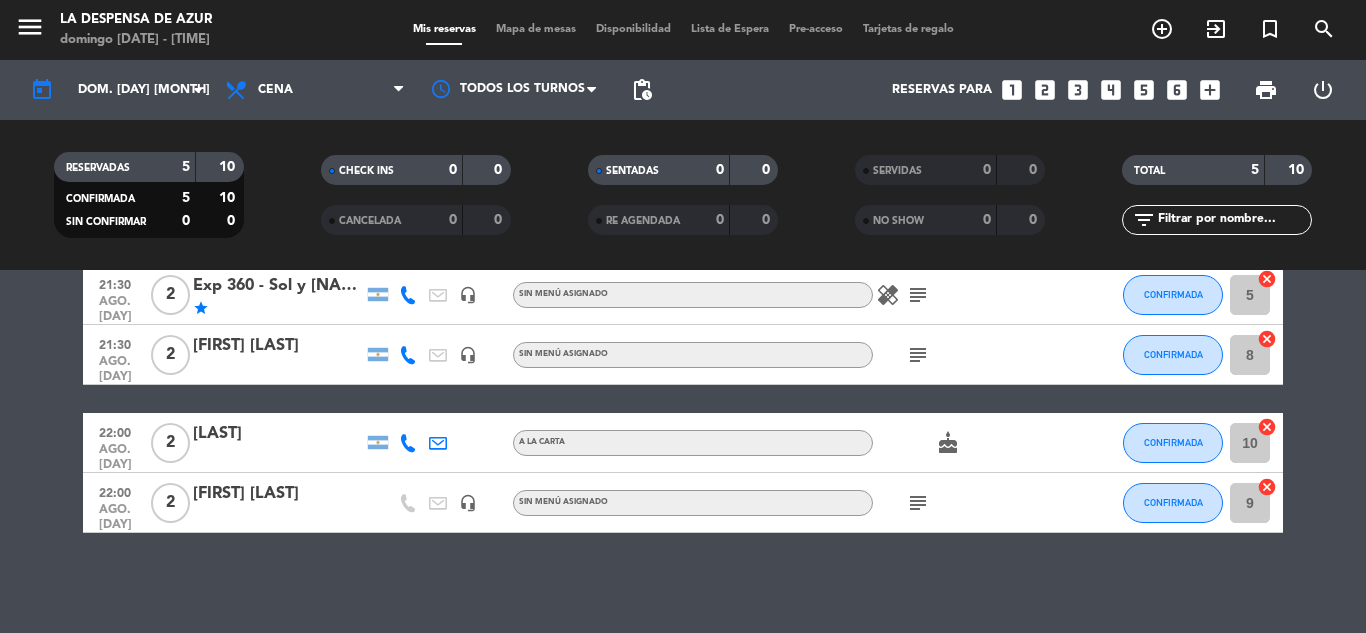 click on "subject" 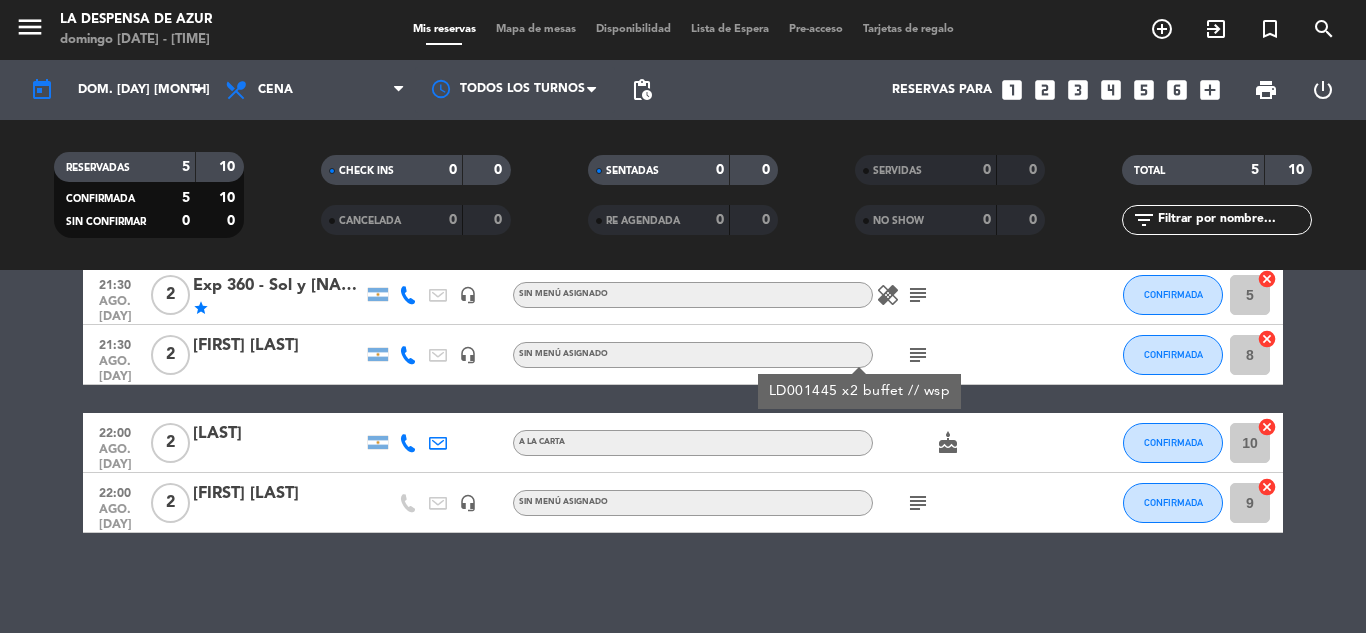click on "subject  V. 21480 //  cena de 3 pasos x2//  sin bebidas // sube del spa // BE" 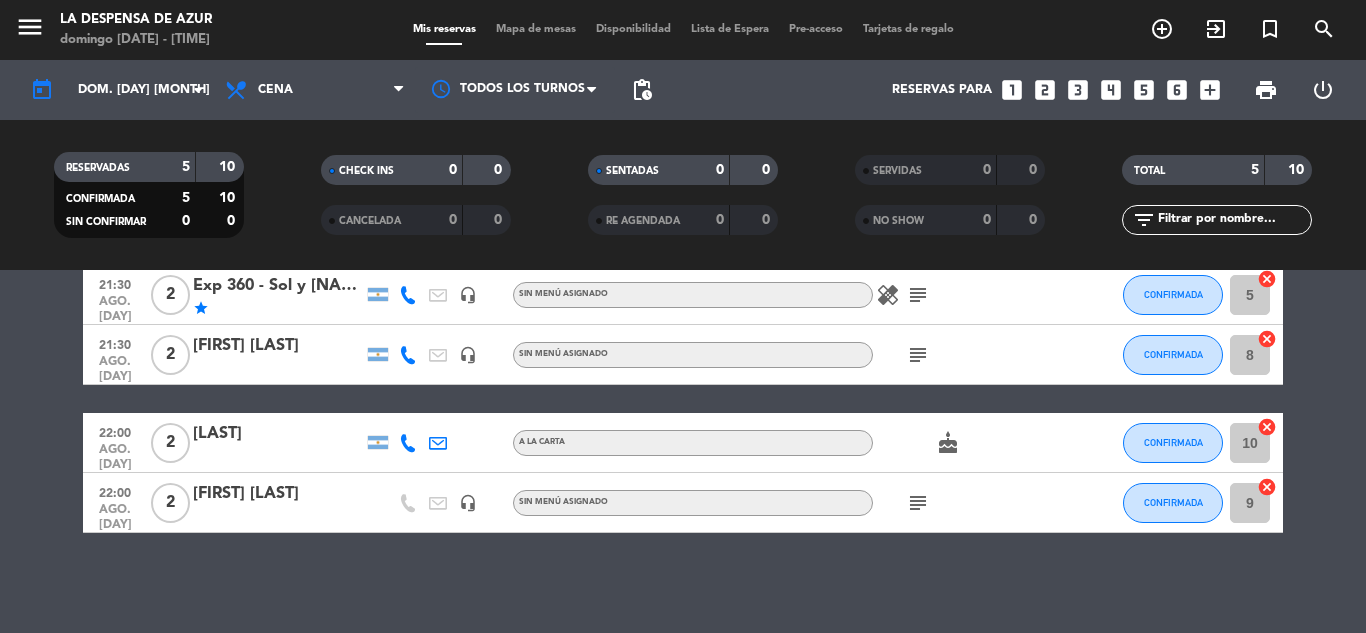 click on "subject" 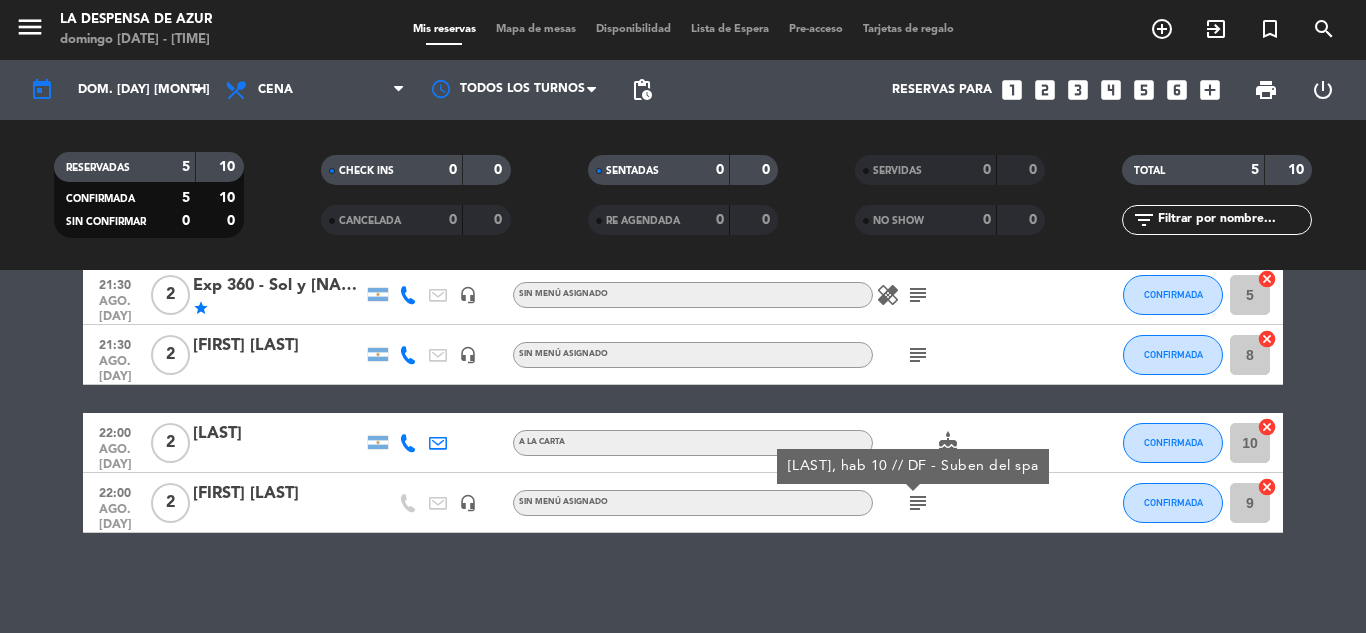 click on "subject" 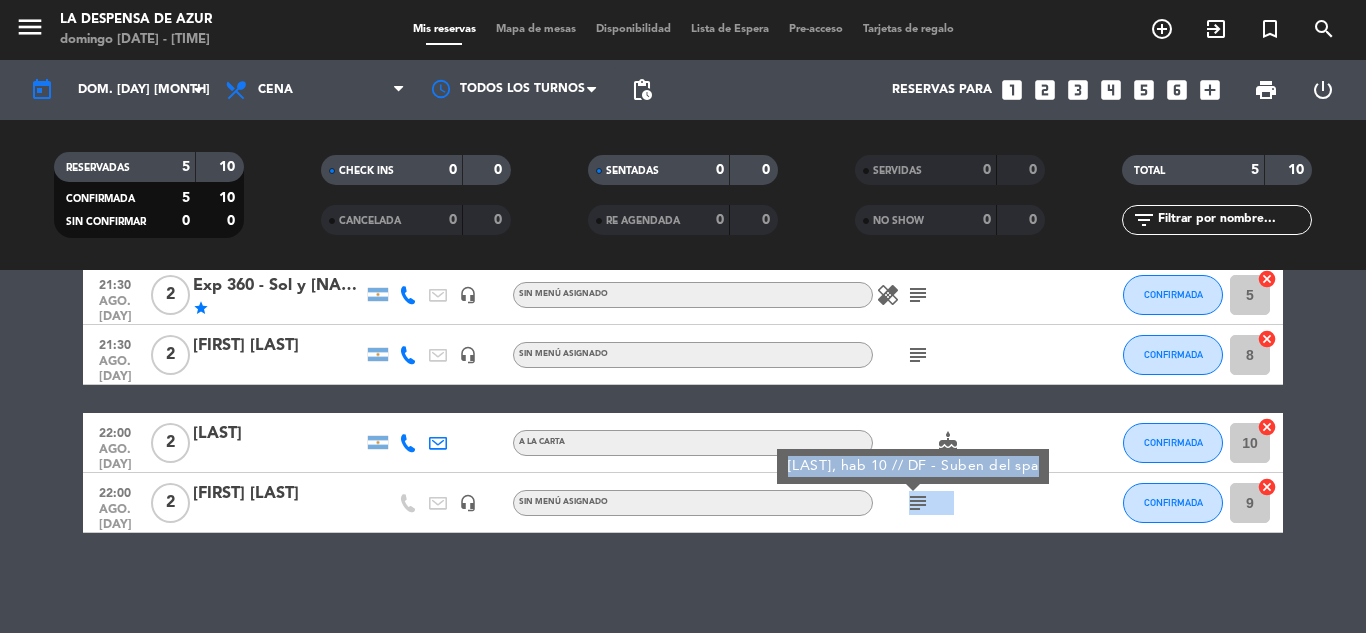 click on "subject [LAST], hab 10 // DF - Suben del spa" 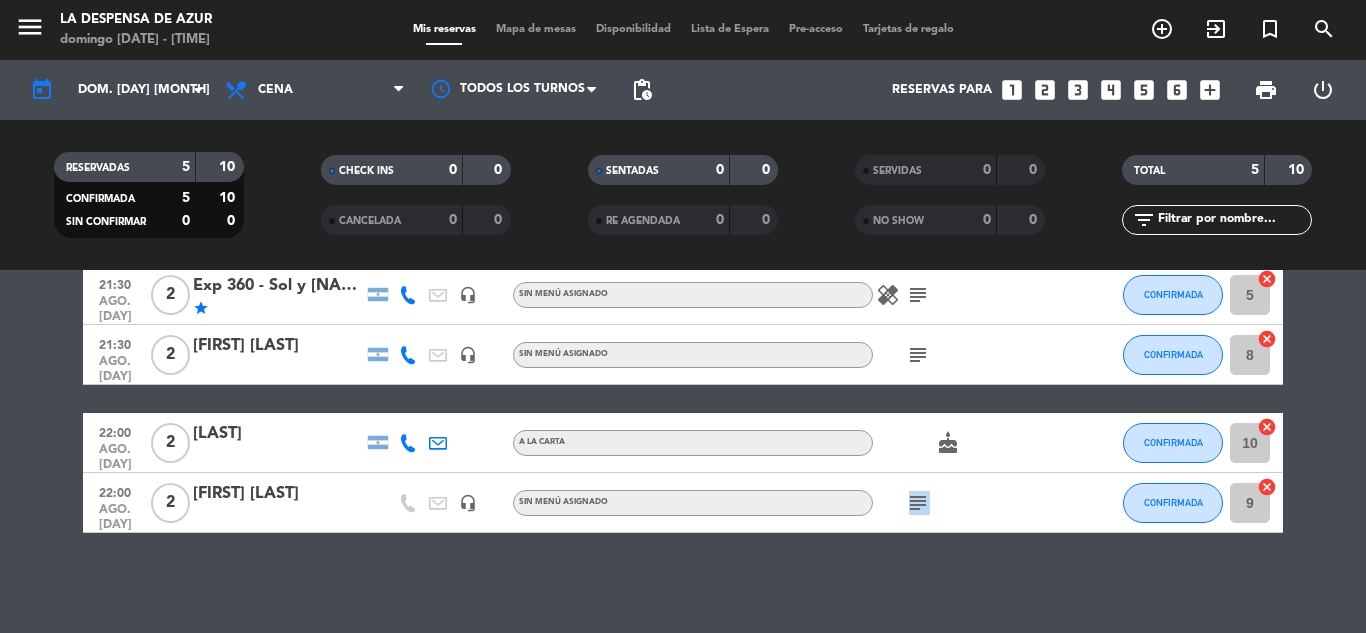 click on "subject" 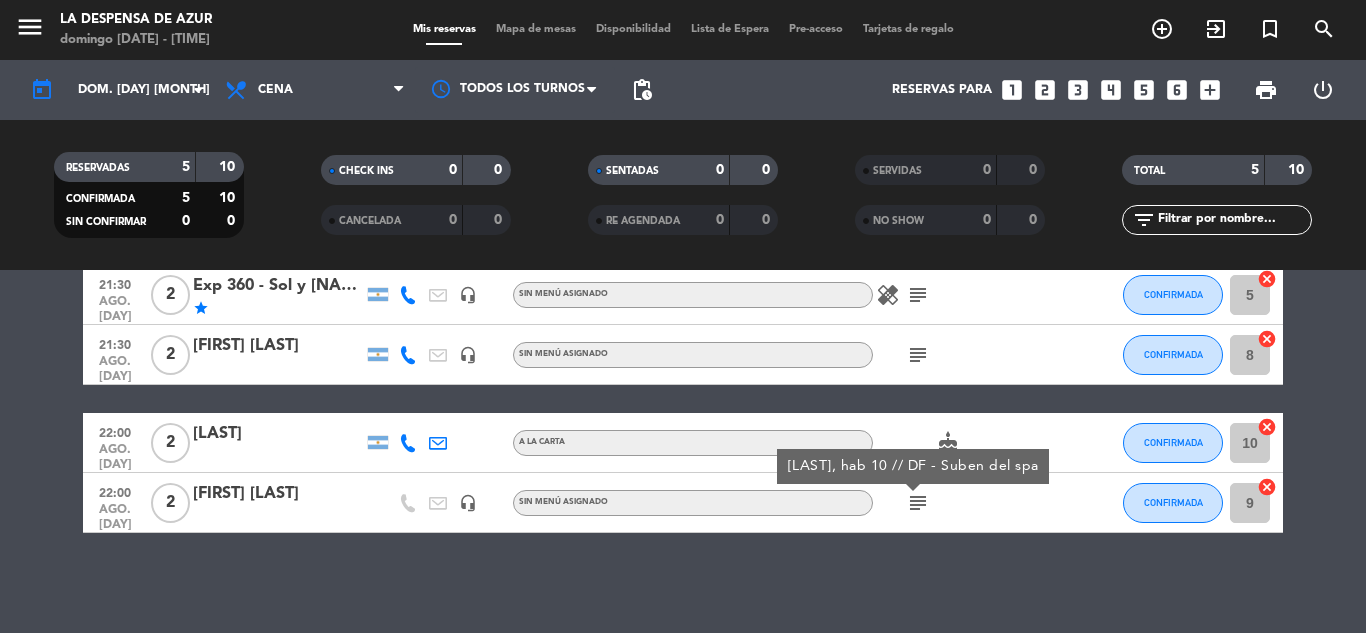 click on "subject [LAST], hab 10 // DF - Suben del spa" 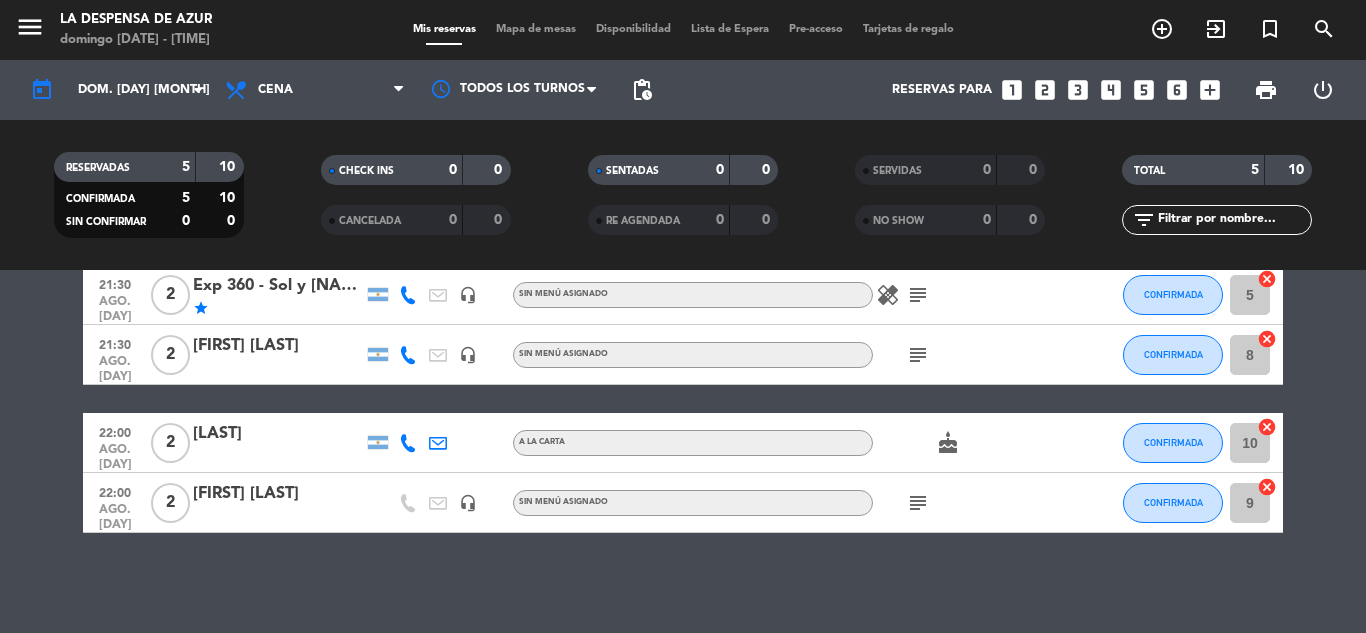 click on "[FIRST] [LAST]" 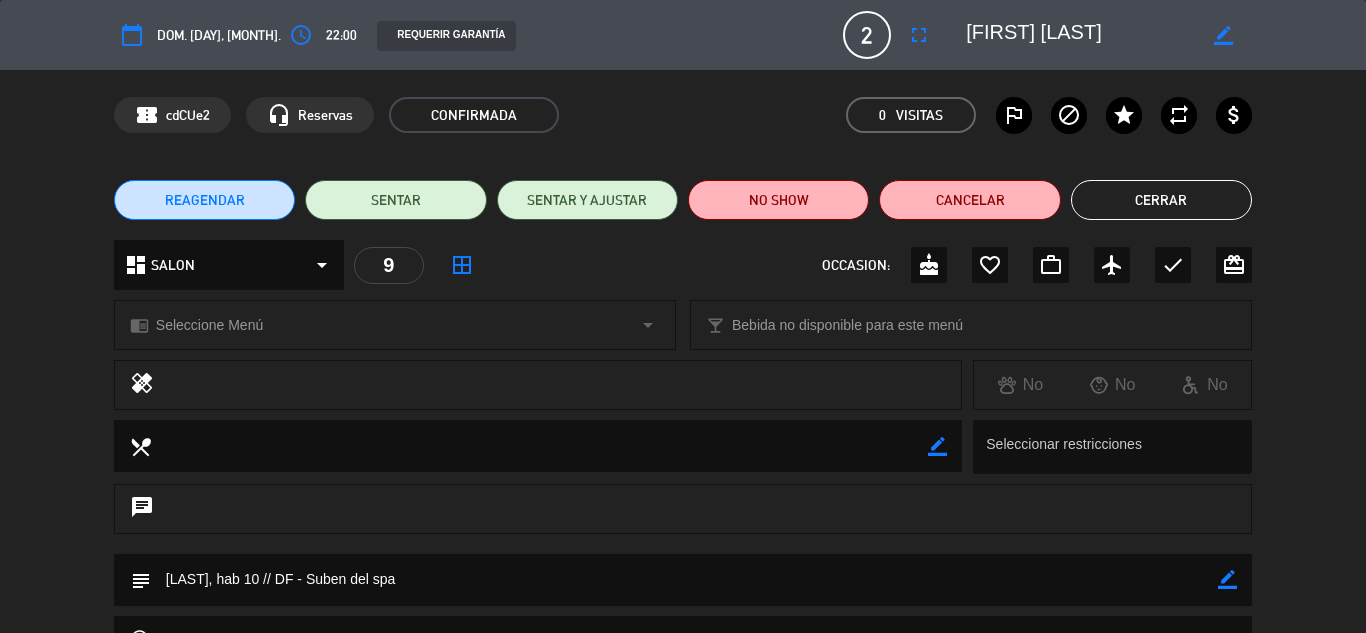 click on "Cerrar" 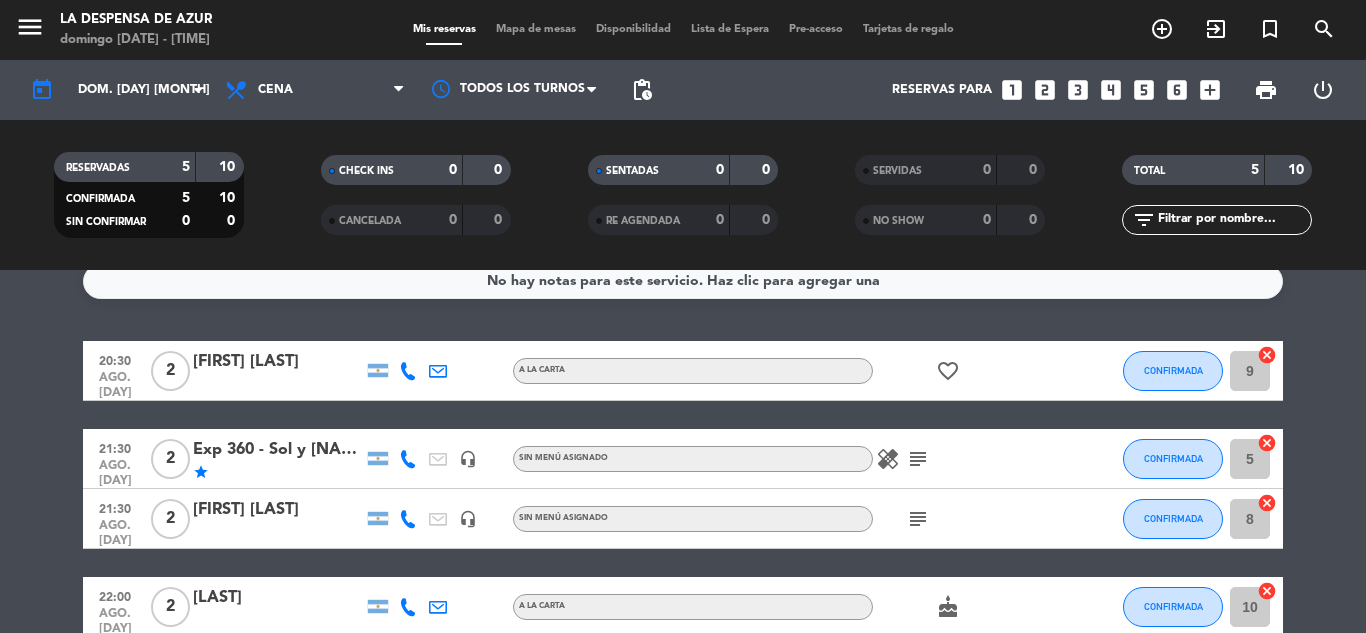 scroll, scrollTop: 0, scrollLeft: 0, axis: both 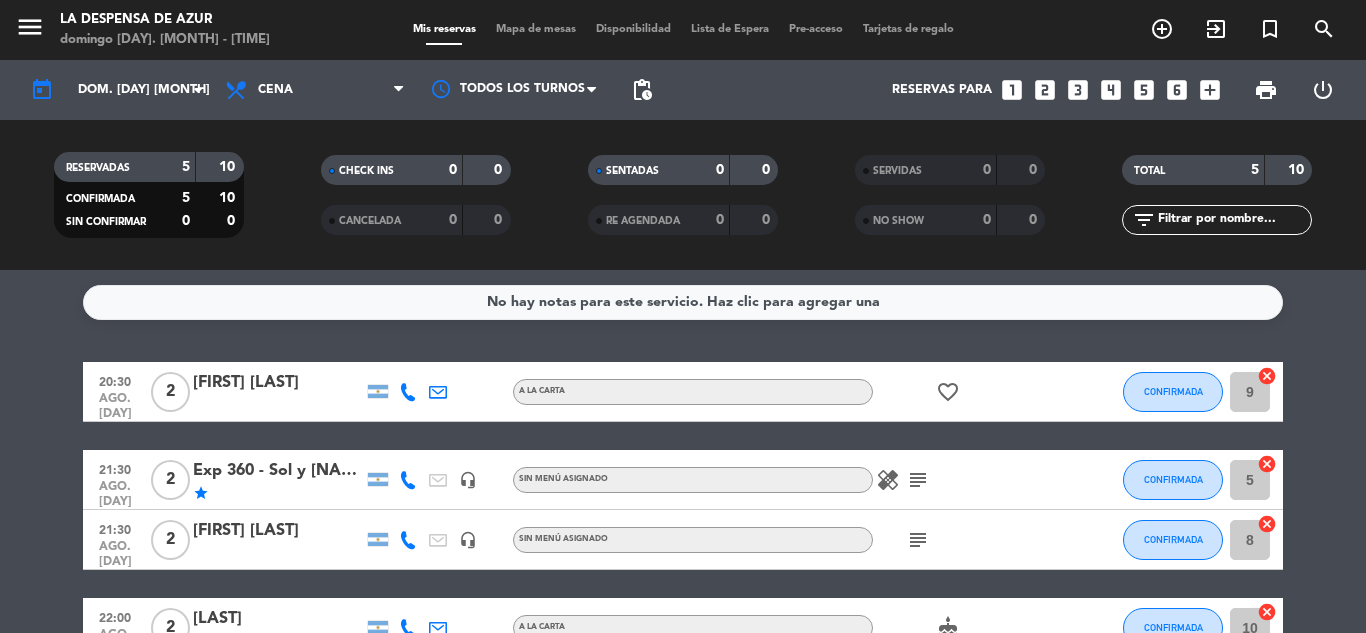 click on "subject" 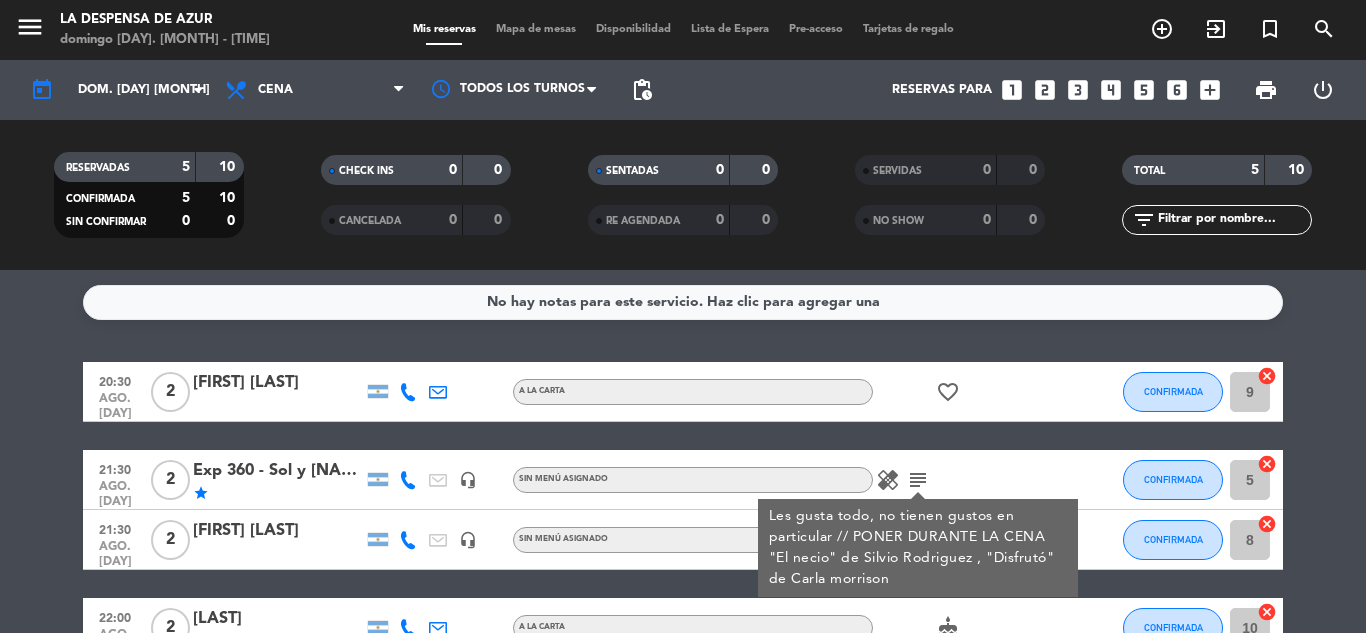 click on "subject" 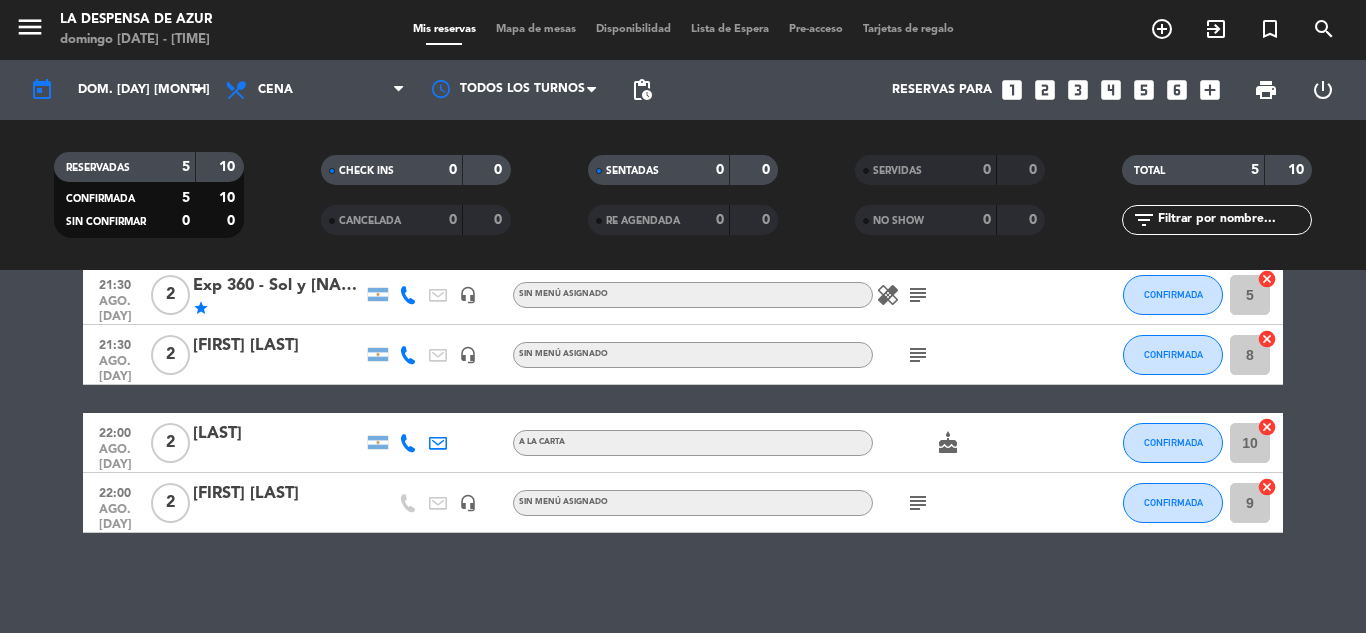 scroll, scrollTop: 85, scrollLeft: 0, axis: vertical 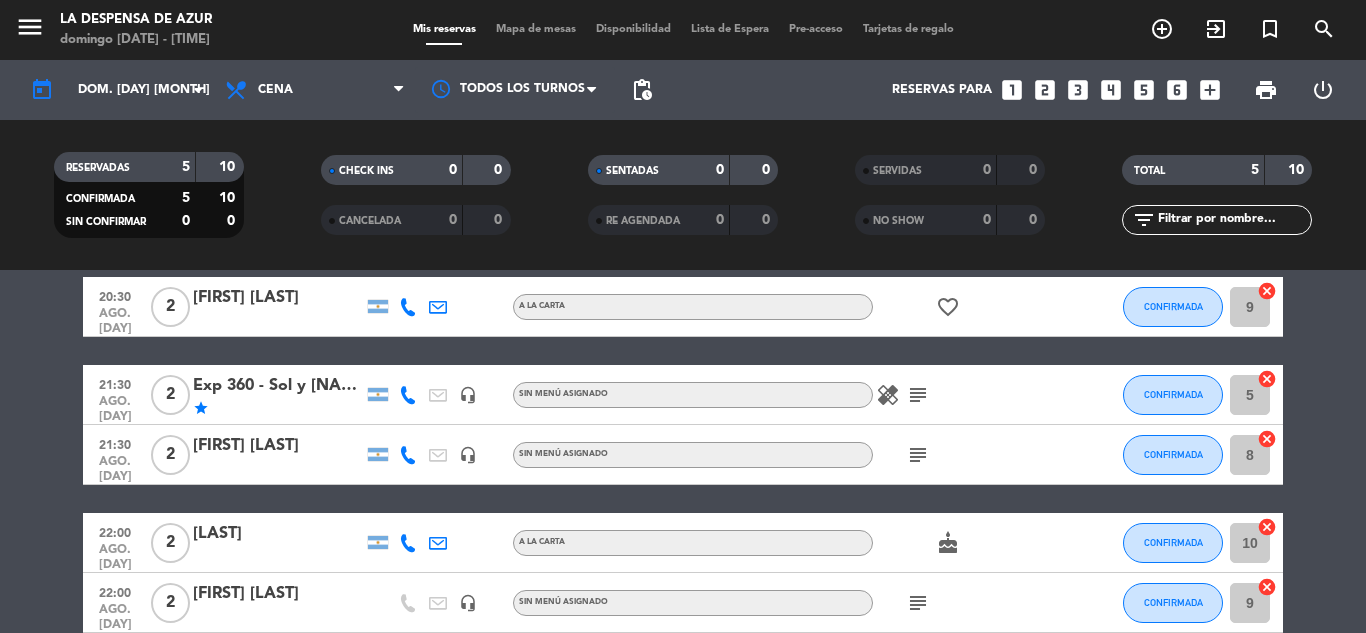 click on "Todos los servicios Desayuno Brunch Almuerzo Cena Cena Todos los servicios Desayuno Brunch Almuerzo Cena" 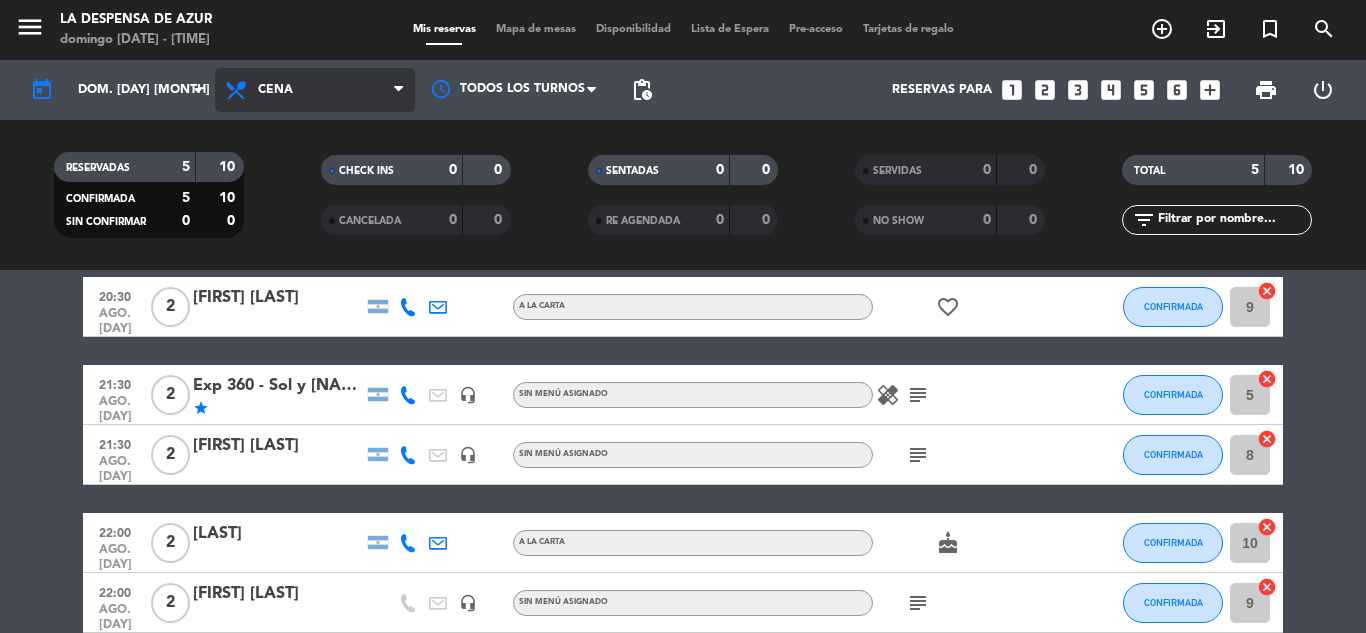 click on "Cena" at bounding box center [315, 90] 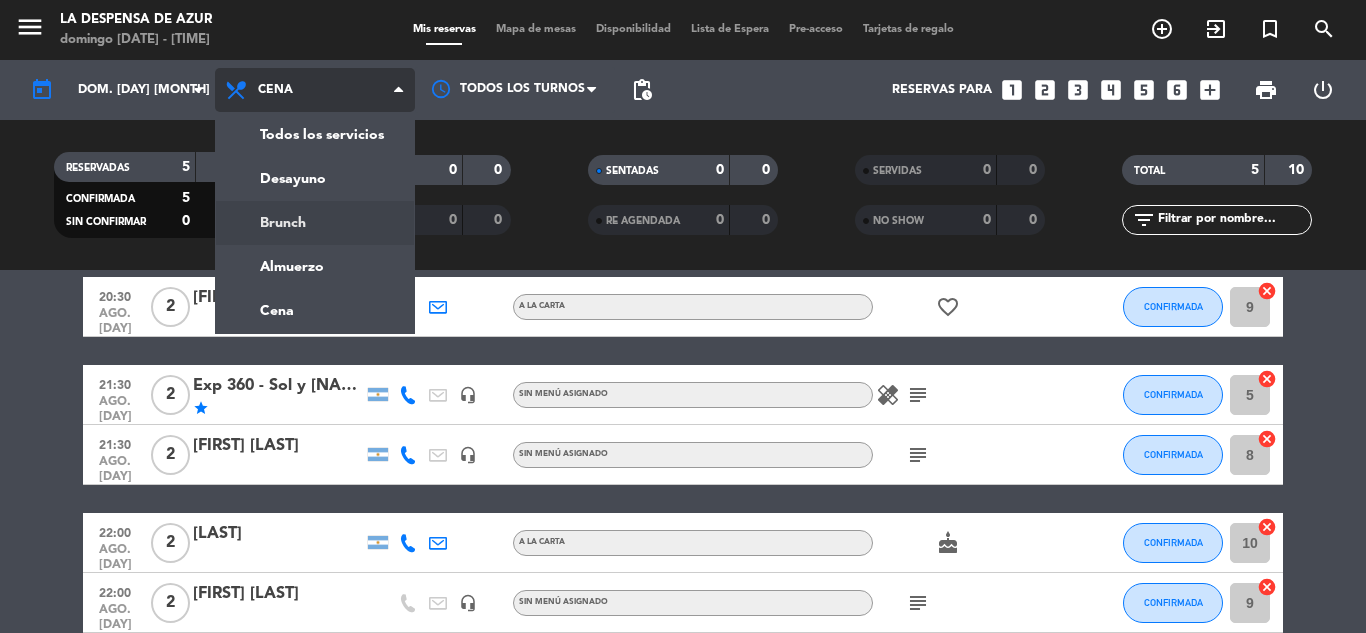 click on "menu La Despensa de [LAST] domingo [DAY]. [MONTH] - [TIME] Mis reservas Mapa de mesas Disponibilidad Lista de Espera Pre-acceso Tarjetas de regalo add_circle_outline exit_to_app turned_in_not search today dom. [DAY] [MONTH] arrow_drop_down Todos los servicios Desayuno Brunch Almuerzo Cena Cena Todos los servicios Desayuno Brunch Almuerzo Cena Todos los turnos pending_actions Reservas para looks_one looks_two looks_3 looks_4 looks_5 looks_6 add_box print power_settings_new RESERVADAS 5 10 CONFIRMADA 5 10 SIN CONFIRMAR 0 0 CHECK INS 0 0 CANCELADA 0 0 SENTADAS 0 0 RE AGENDADA 0 0 SERVIDAS 0 0 NO SHOW 0 0 TOTAL 5 10 filter_list" 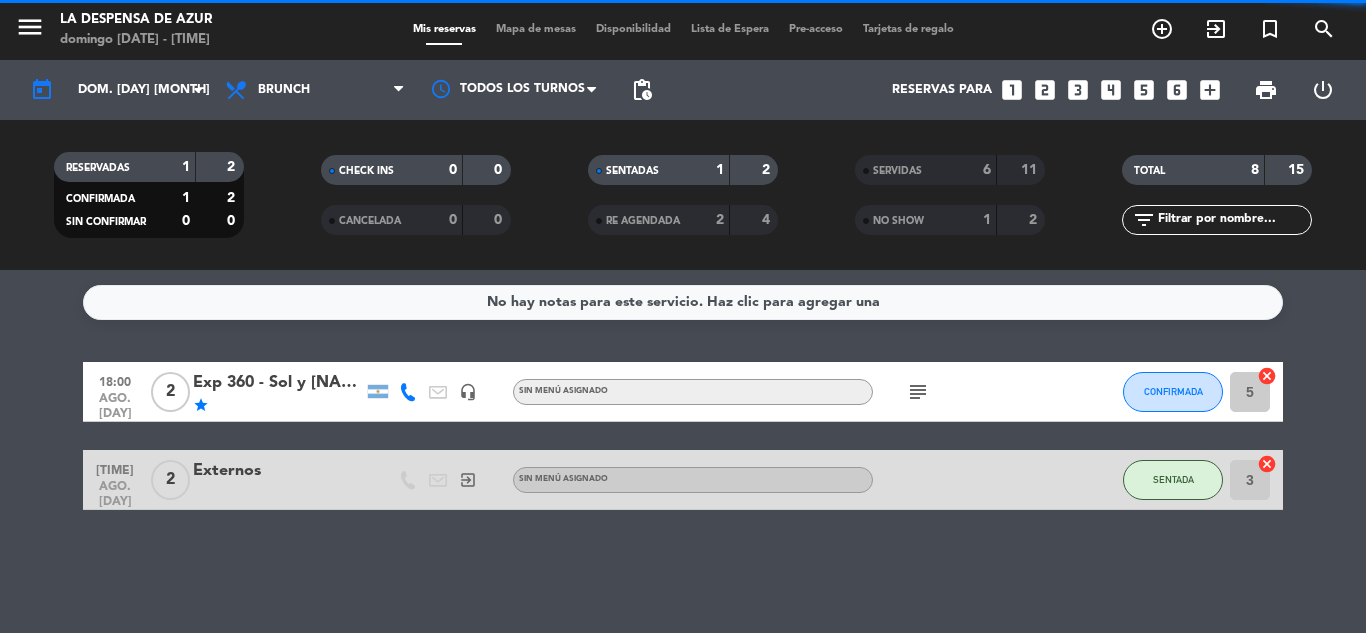 scroll, scrollTop: 0, scrollLeft: 0, axis: both 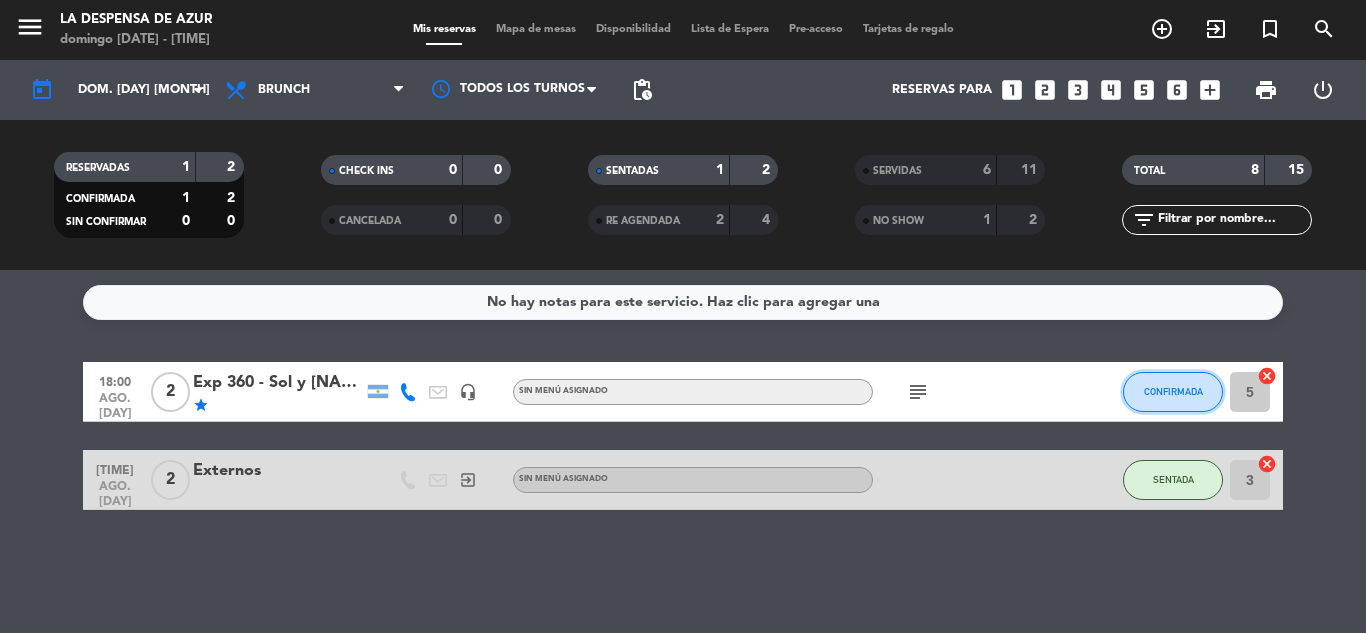 click on "CONFIRMADA" 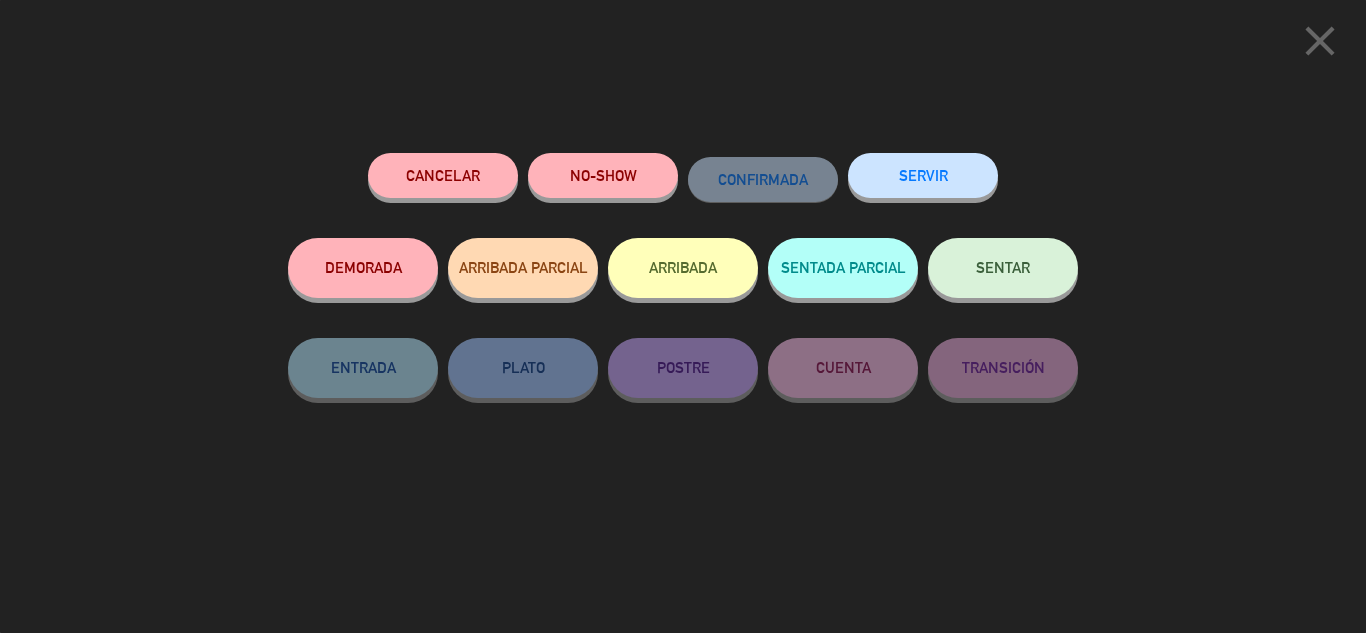 click on "SENTAR" 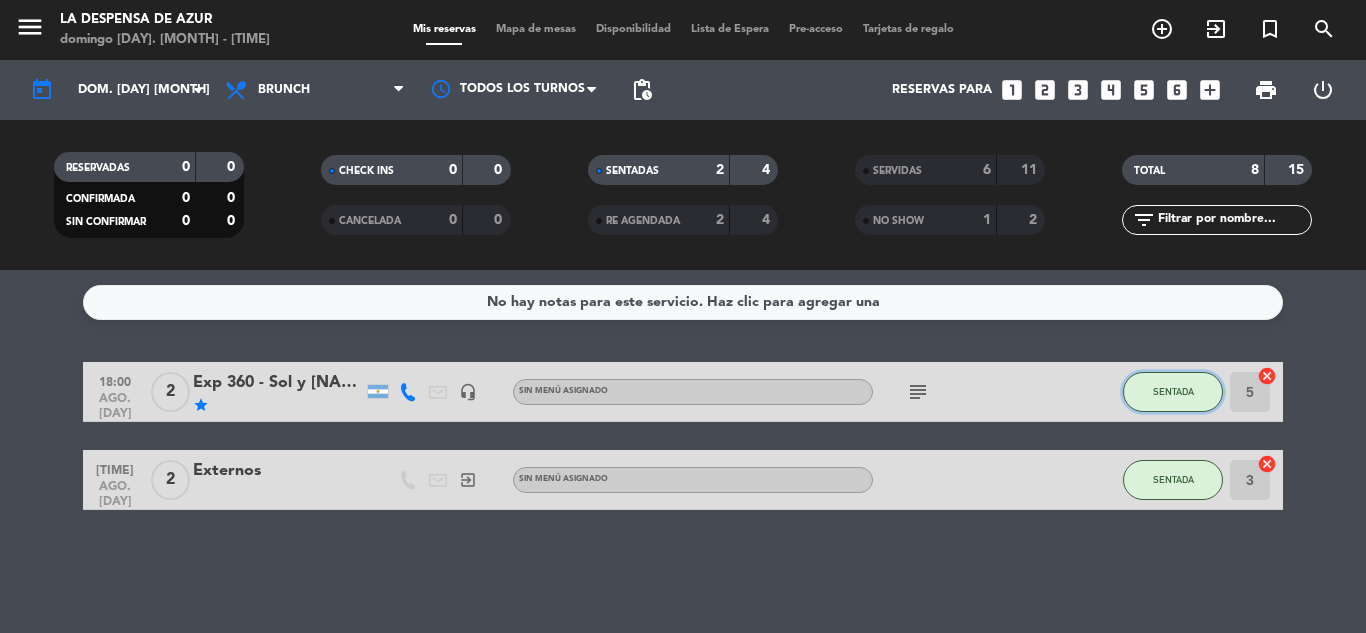 click on "SENTADA" 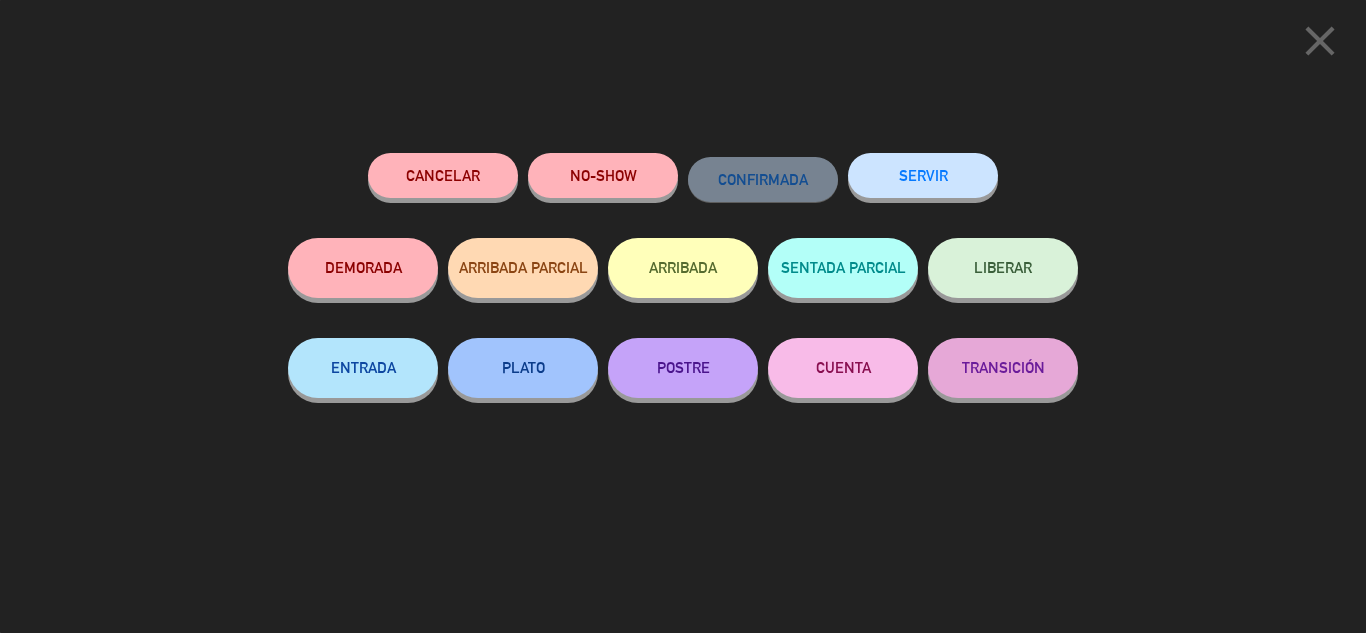 click on "SERVIR" 